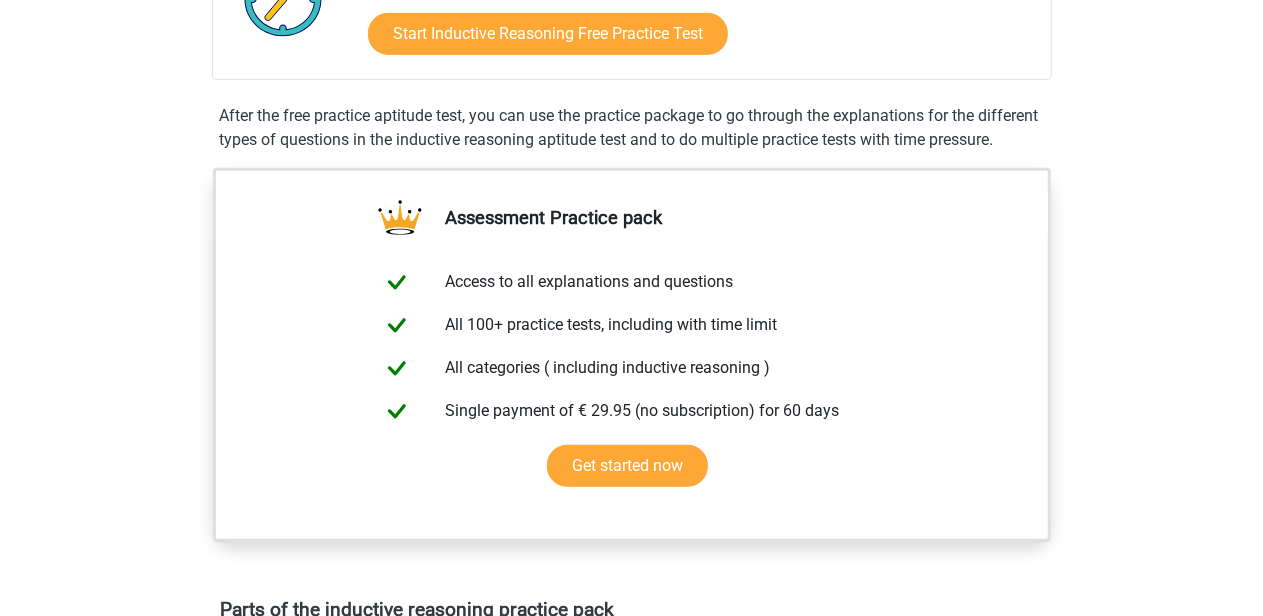 scroll, scrollTop: 700, scrollLeft: 0, axis: vertical 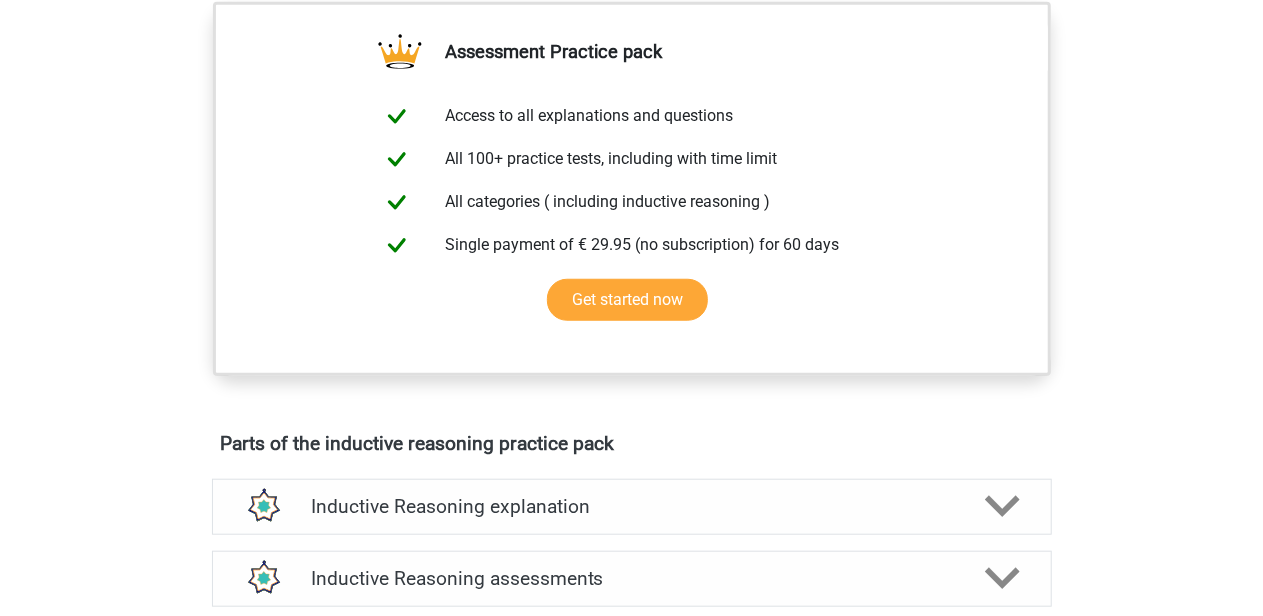 click on "Start Inductive Reasoning
Free Practice Test" at bounding box center [548, -133] 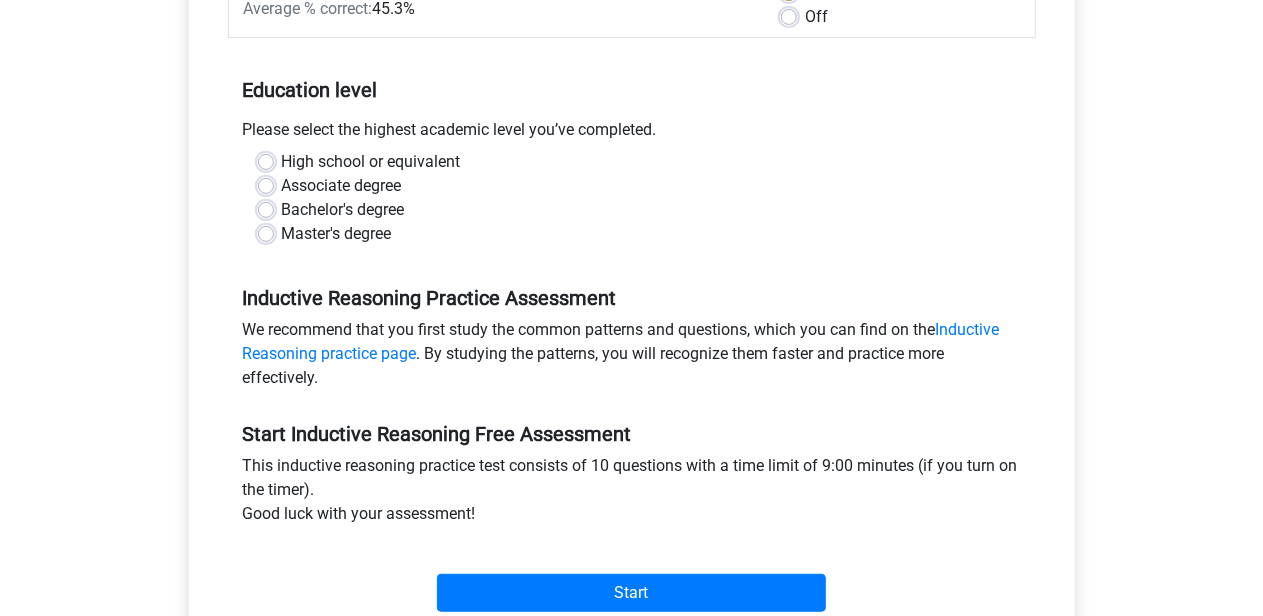scroll, scrollTop: 400, scrollLeft: 0, axis: vertical 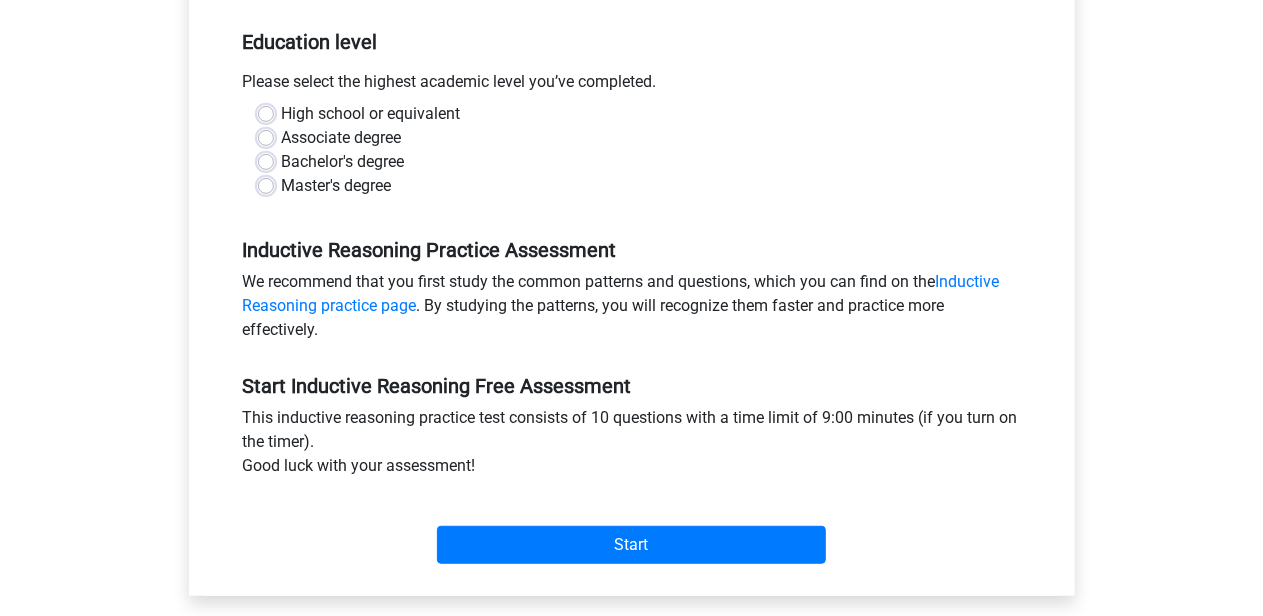 click on "Bachelor's degree" at bounding box center (343, 162) 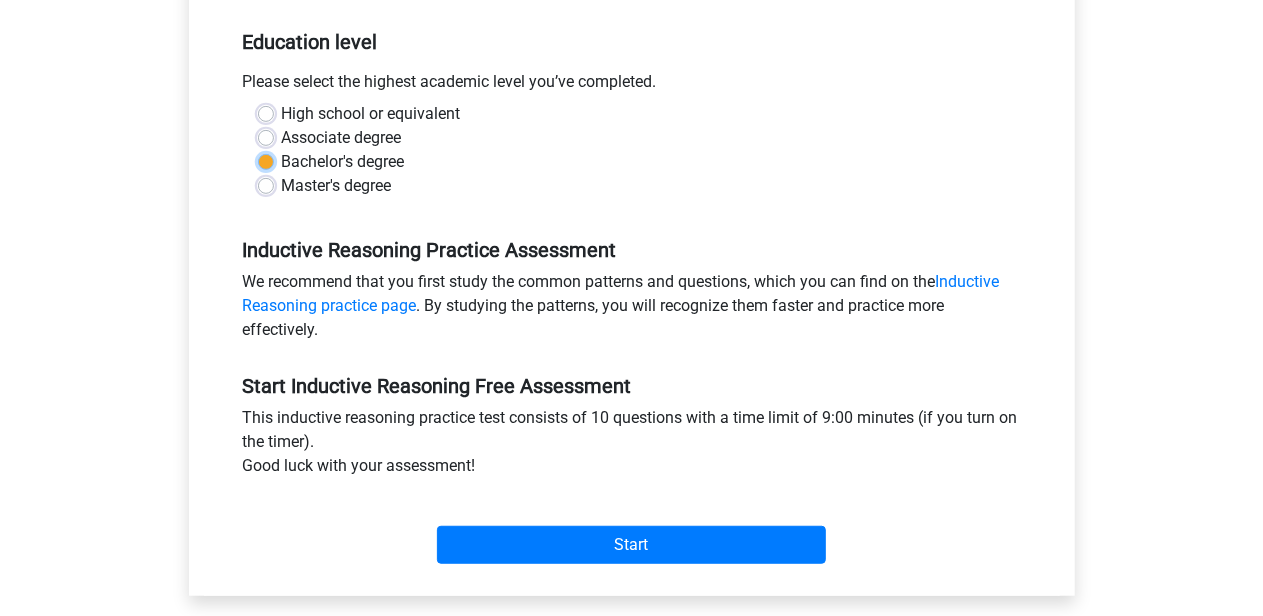 click on "Bachelor's degree" at bounding box center (266, 160) 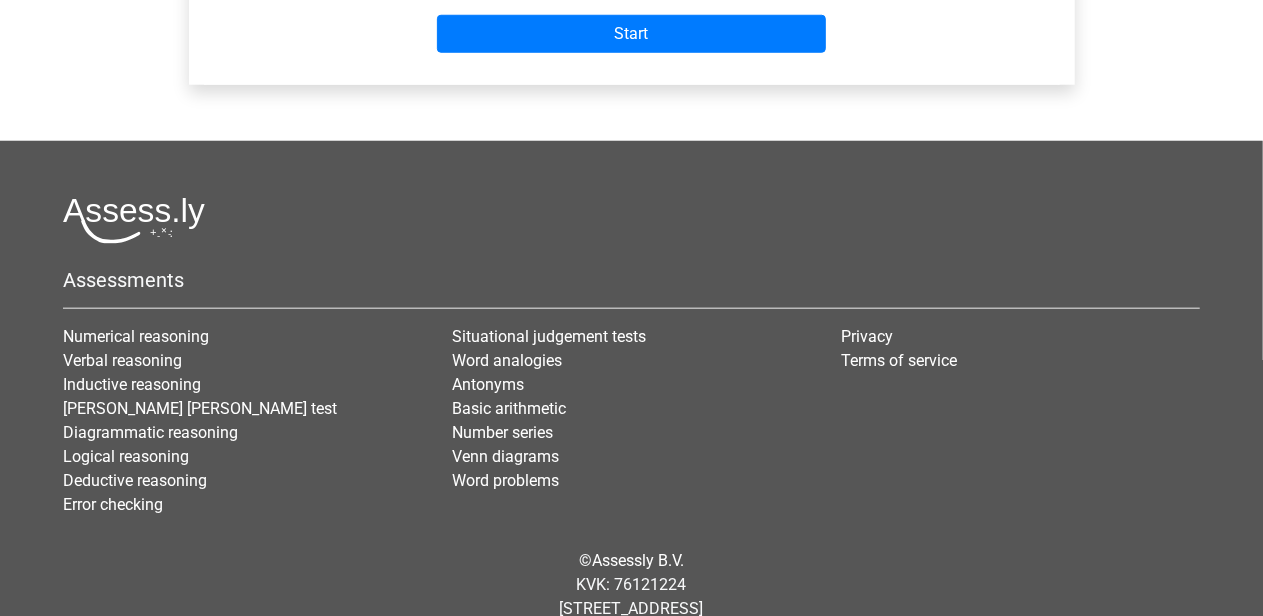 scroll, scrollTop: 1000, scrollLeft: 0, axis: vertical 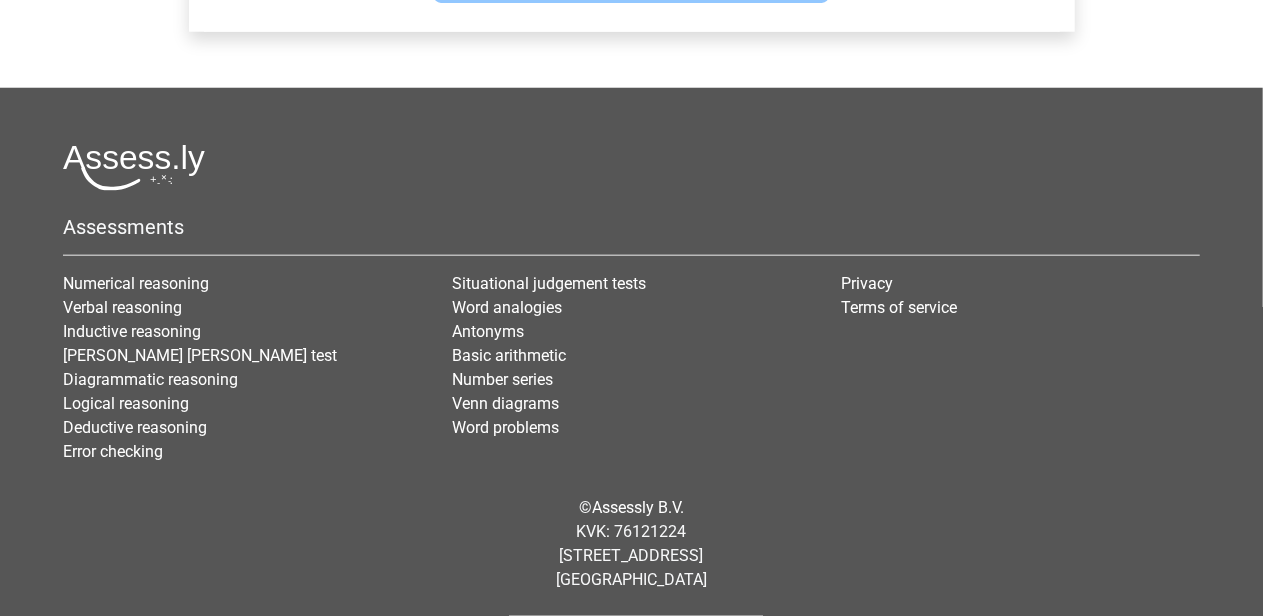 click on "Start" at bounding box center (631, -19) 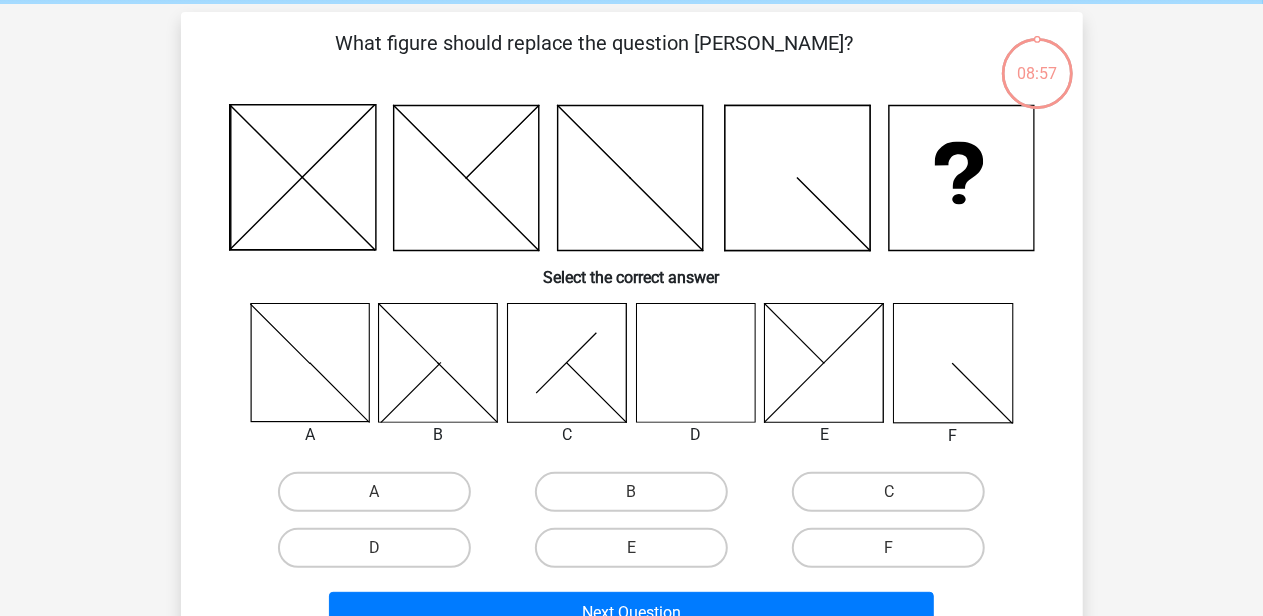 scroll, scrollTop: 200, scrollLeft: 0, axis: vertical 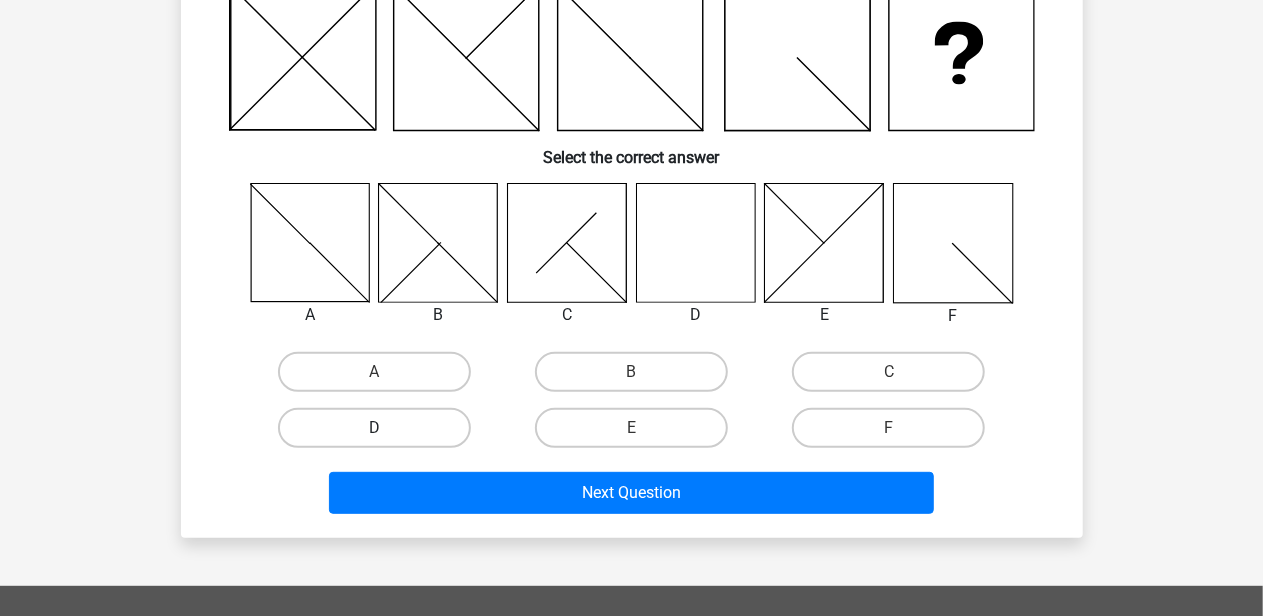 click on "D" at bounding box center (374, 428) 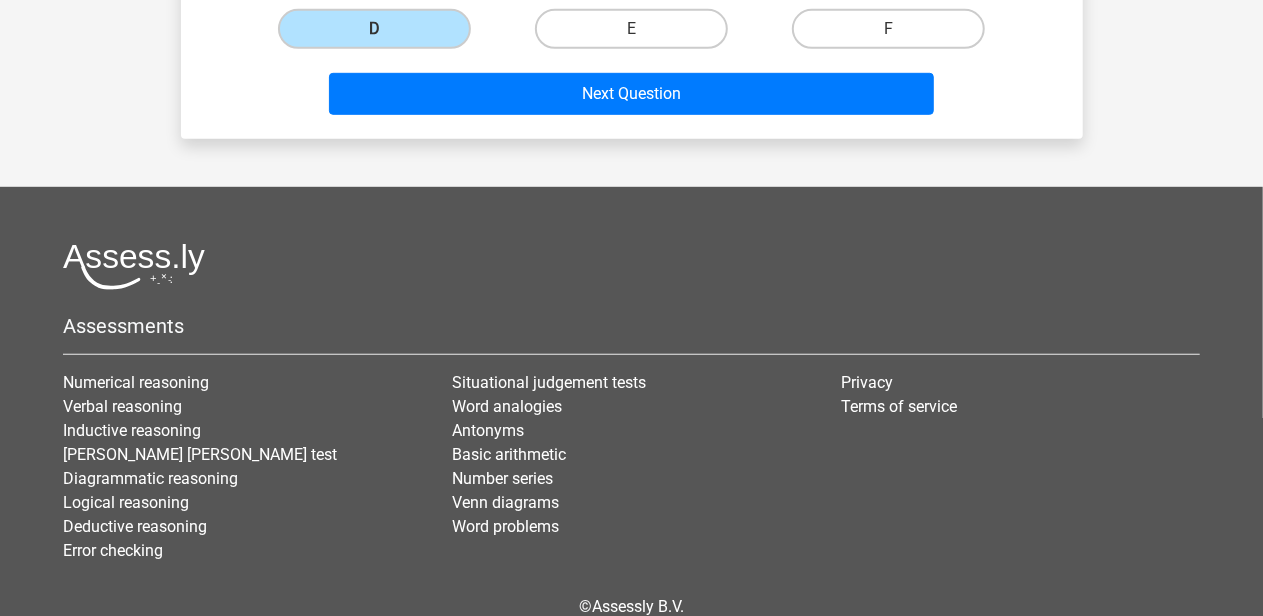 scroll, scrollTop: 600, scrollLeft: 0, axis: vertical 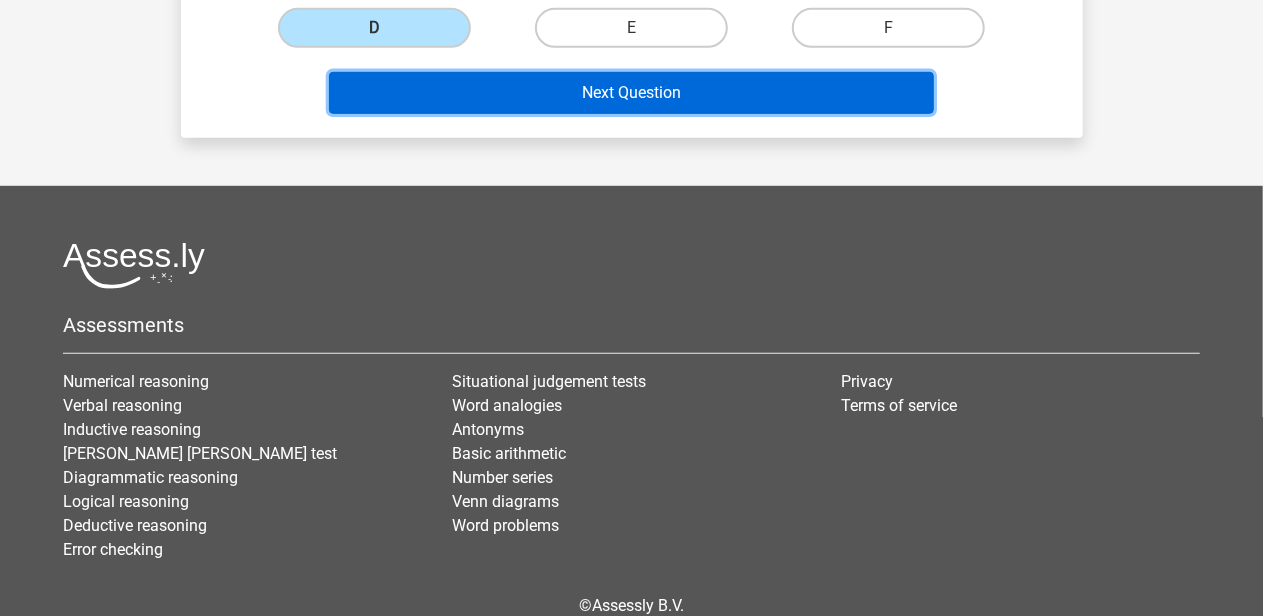 click on "Next Question" at bounding box center (631, 93) 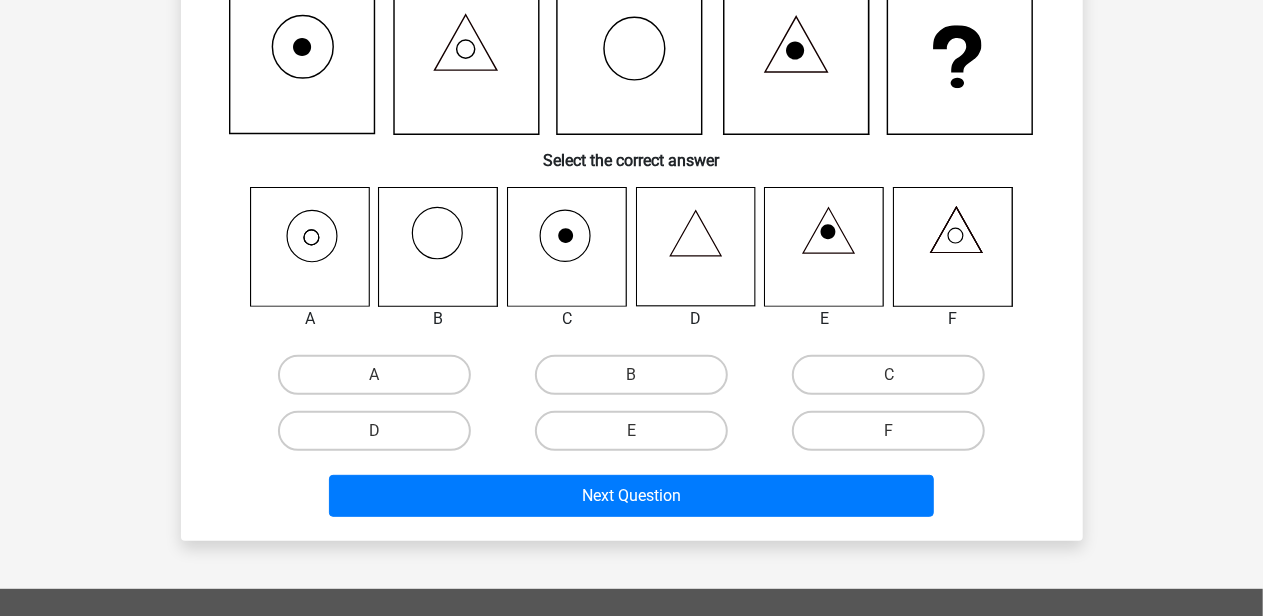 scroll, scrollTop: 305, scrollLeft: 0, axis: vertical 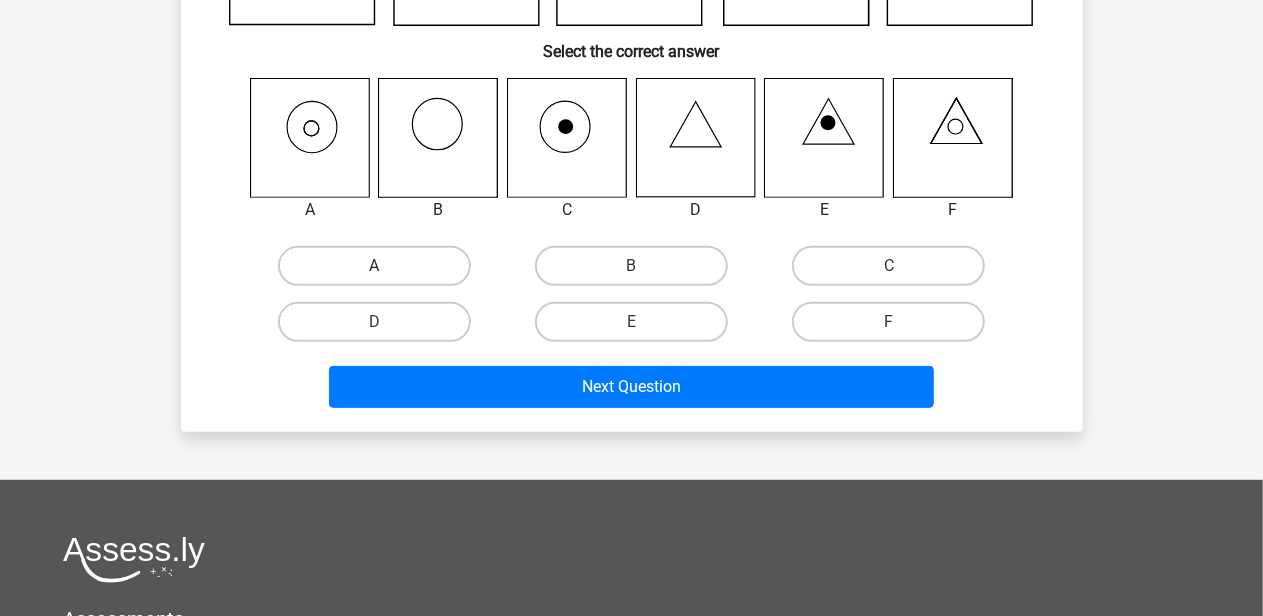 click on "A" at bounding box center (374, 266) 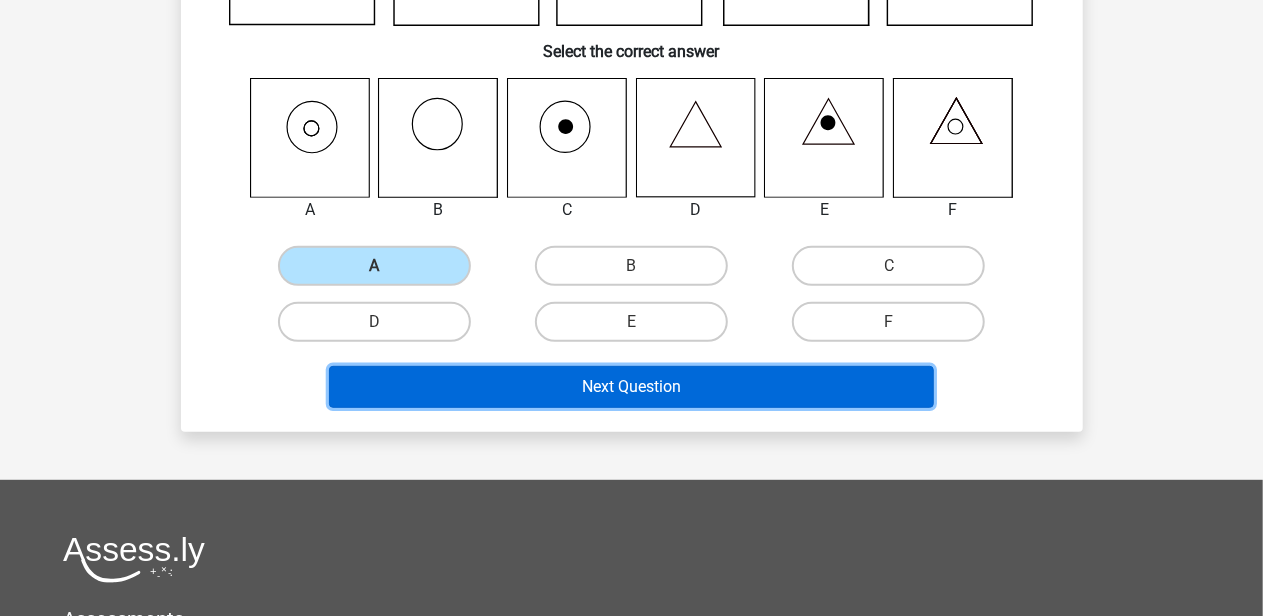 click on "Next Question" at bounding box center [631, 387] 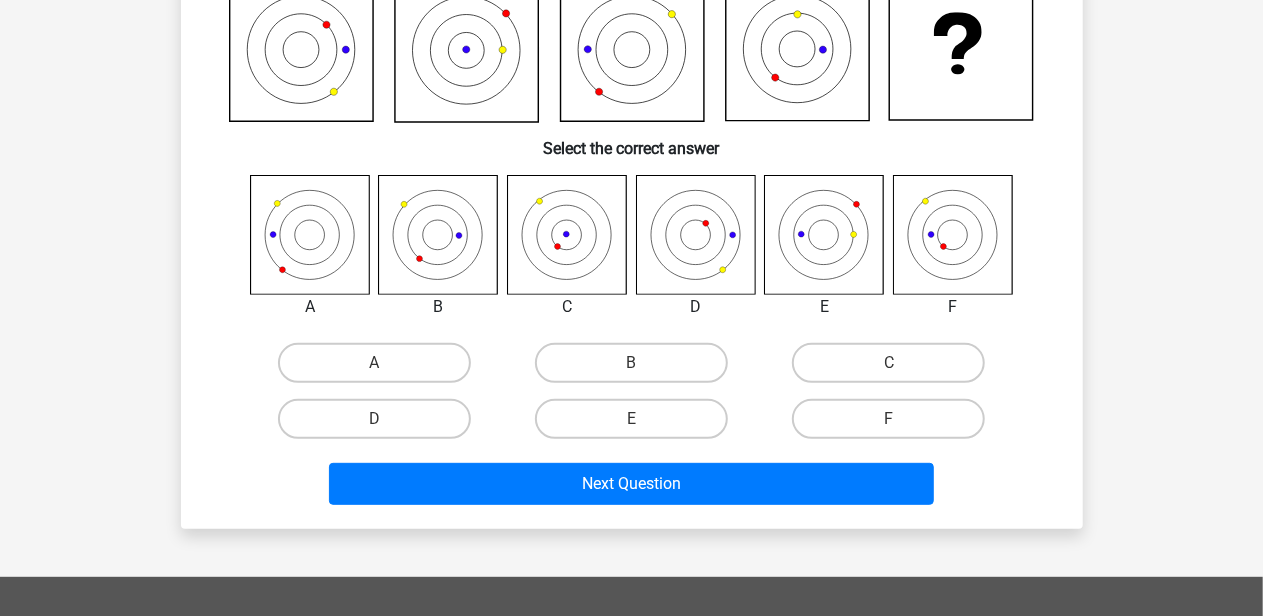scroll, scrollTop: 305, scrollLeft: 0, axis: vertical 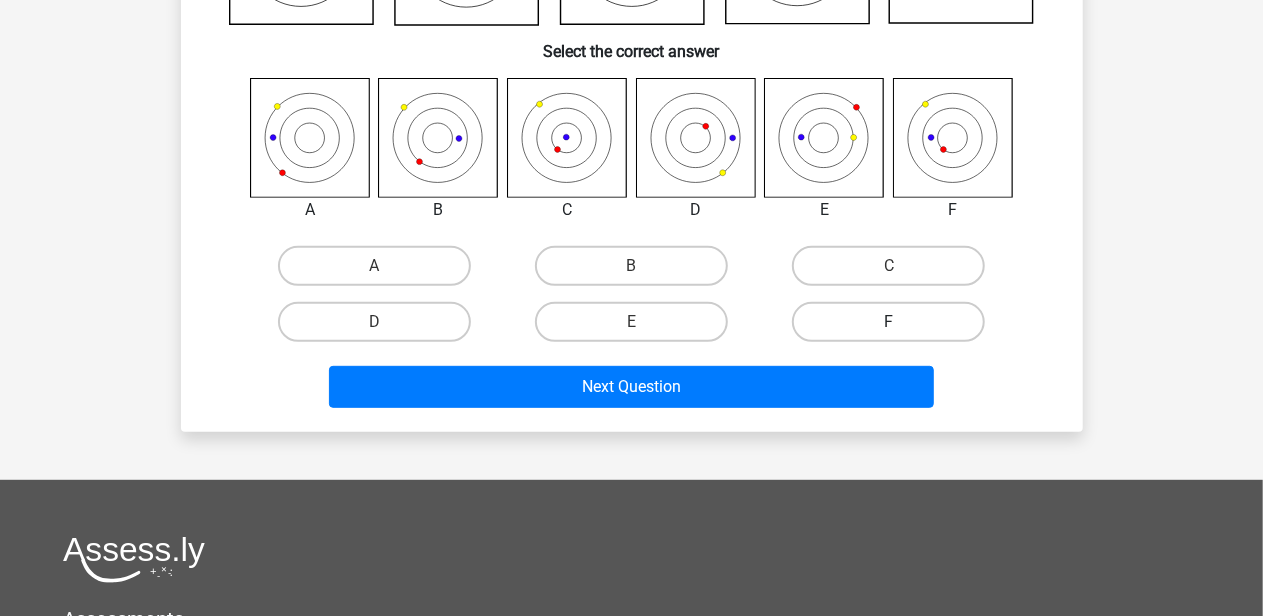 click on "F" at bounding box center (888, 322) 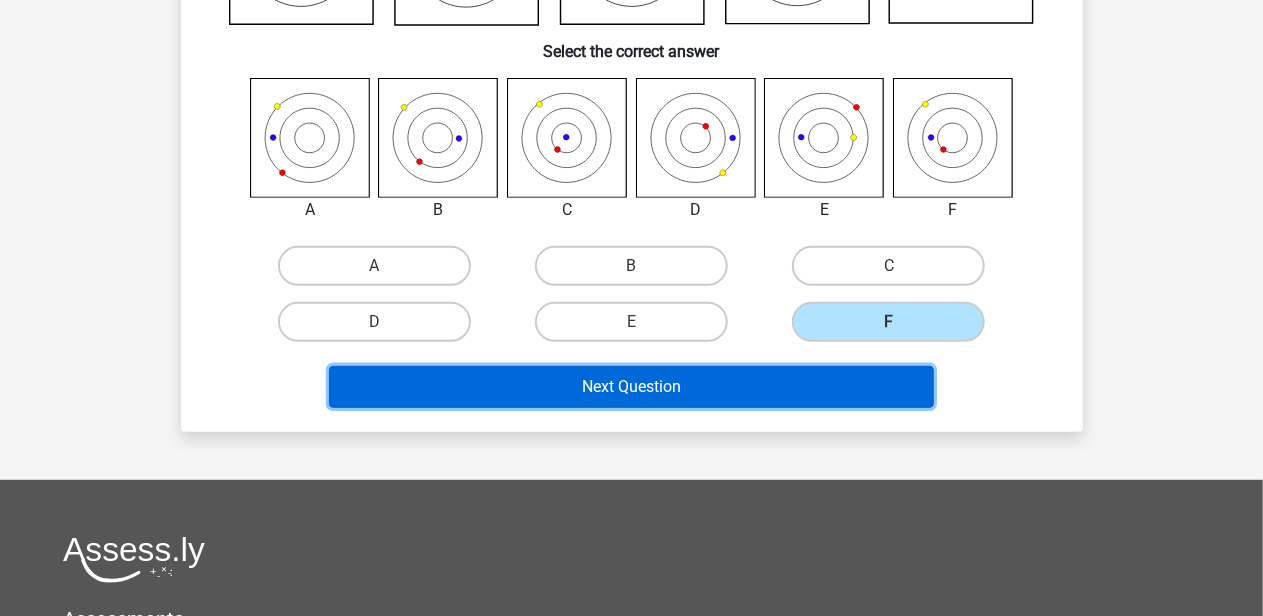click on "Next Question" at bounding box center [631, 387] 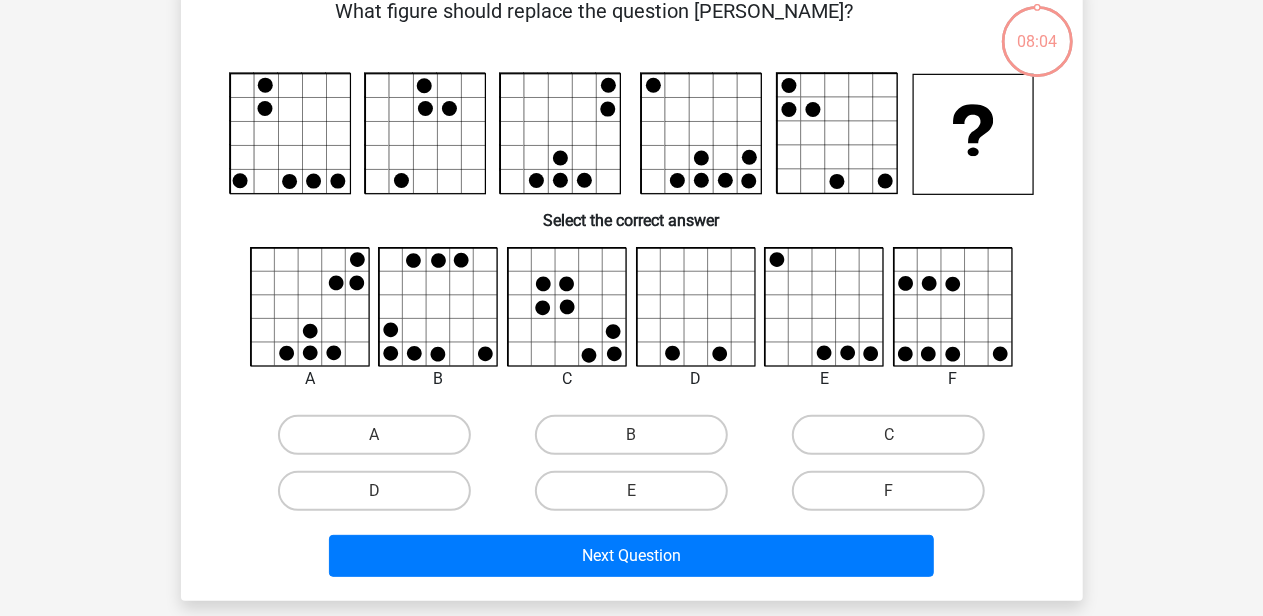 scroll, scrollTop: 105, scrollLeft: 0, axis: vertical 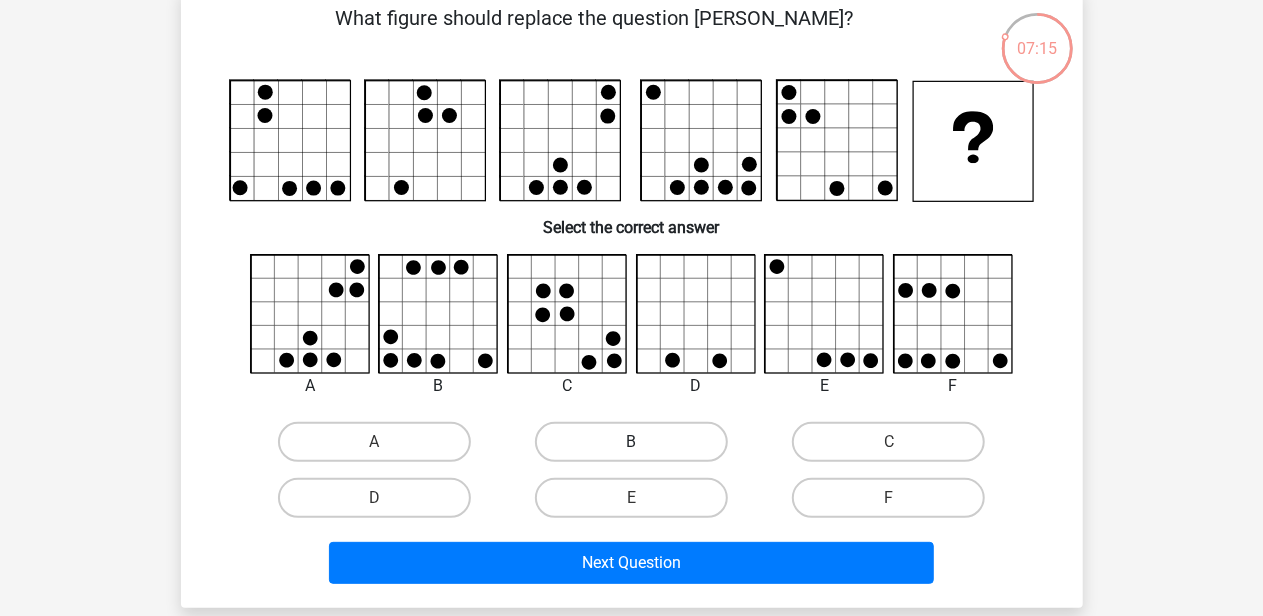 click on "B" at bounding box center [631, 442] 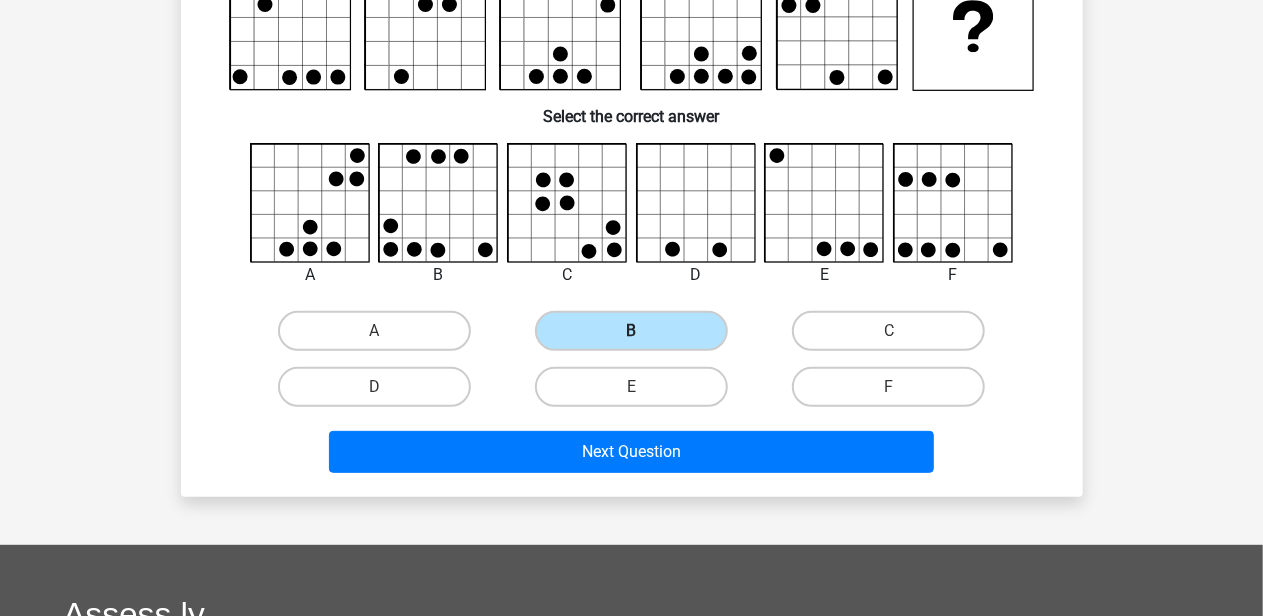 scroll, scrollTop: 305, scrollLeft: 0, axis: vertical 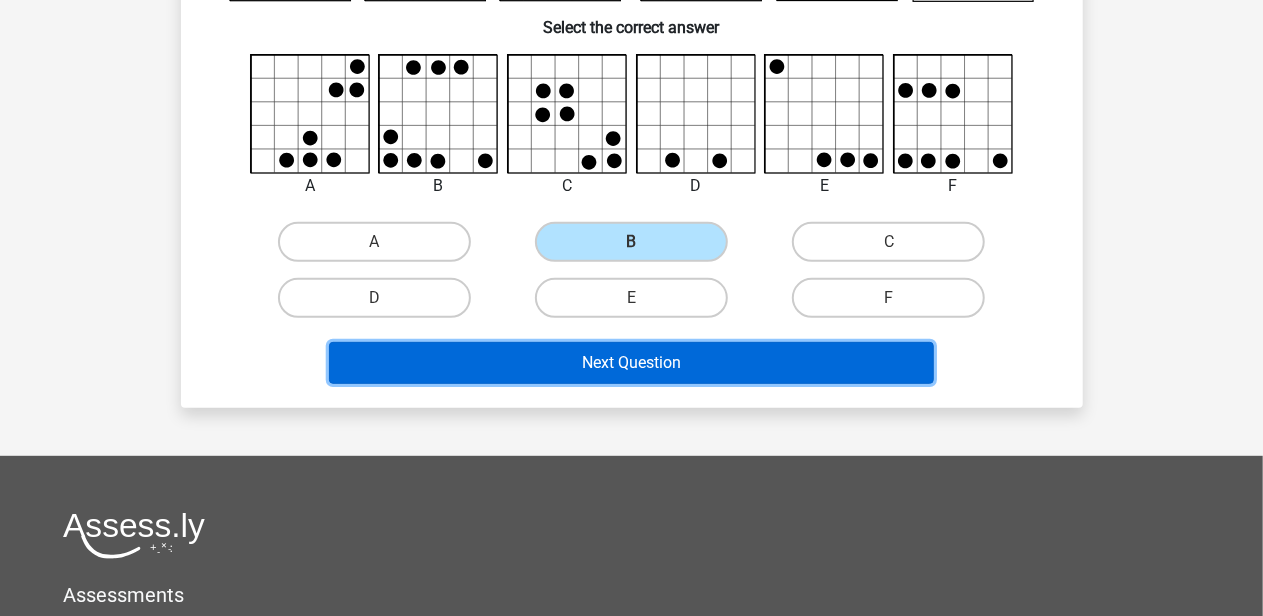 click on "Next Question" at bounding box center (631, 363) 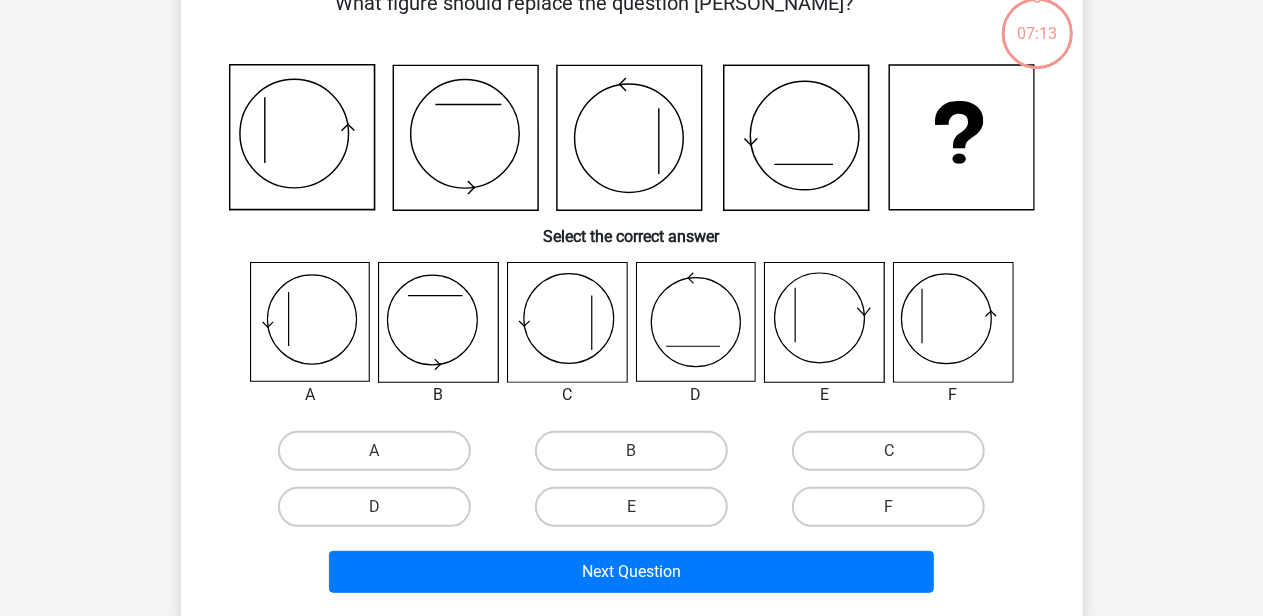 scroll, scrollTop: 105, scrollLeft: 0, axis: vertical 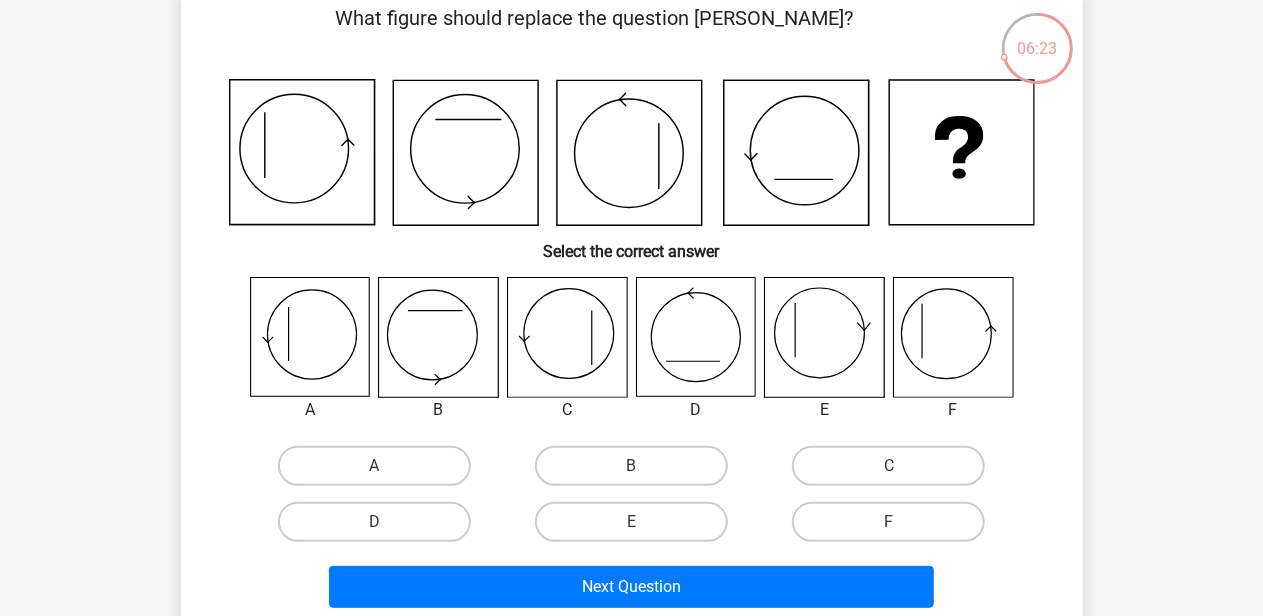 click on "Register
Nederlands
English" at bounding box center [631, 551] 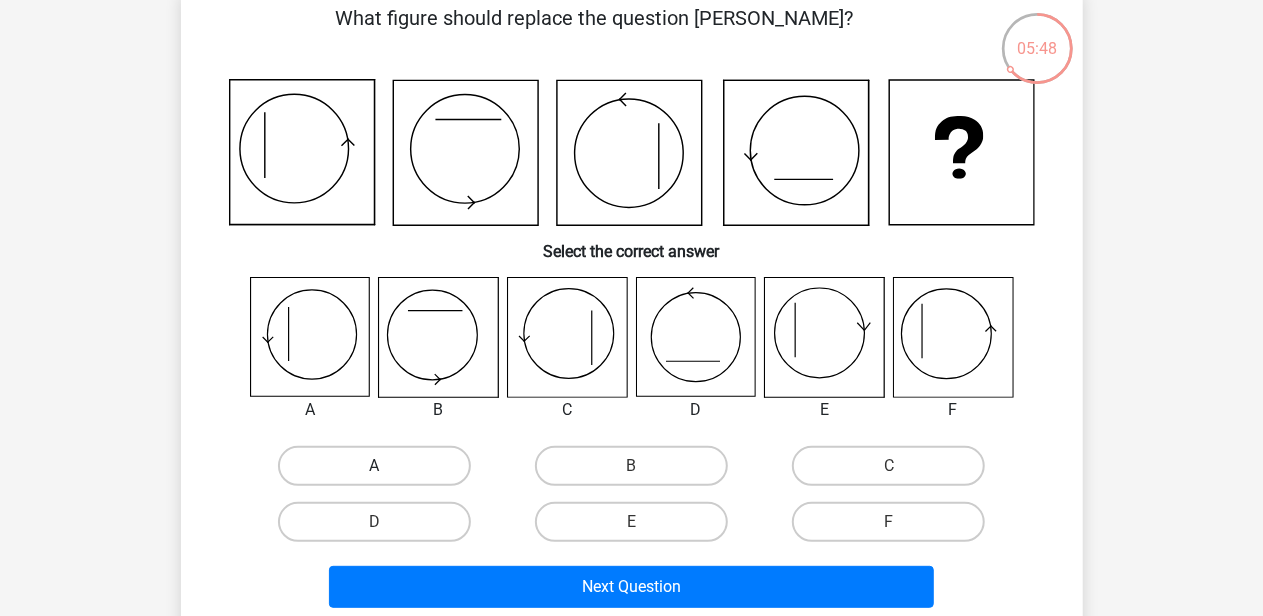 click on "A" at bounding box center (374, 466) 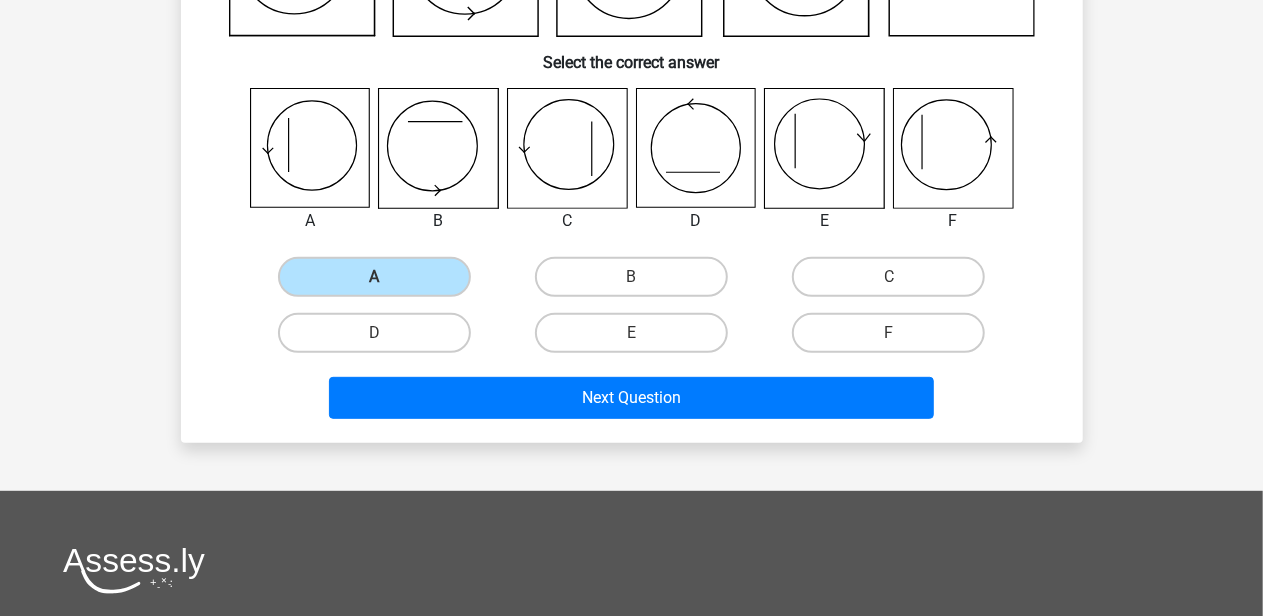 scroll, scrollTop: 305, scrollLeft: 0, axis: vertical 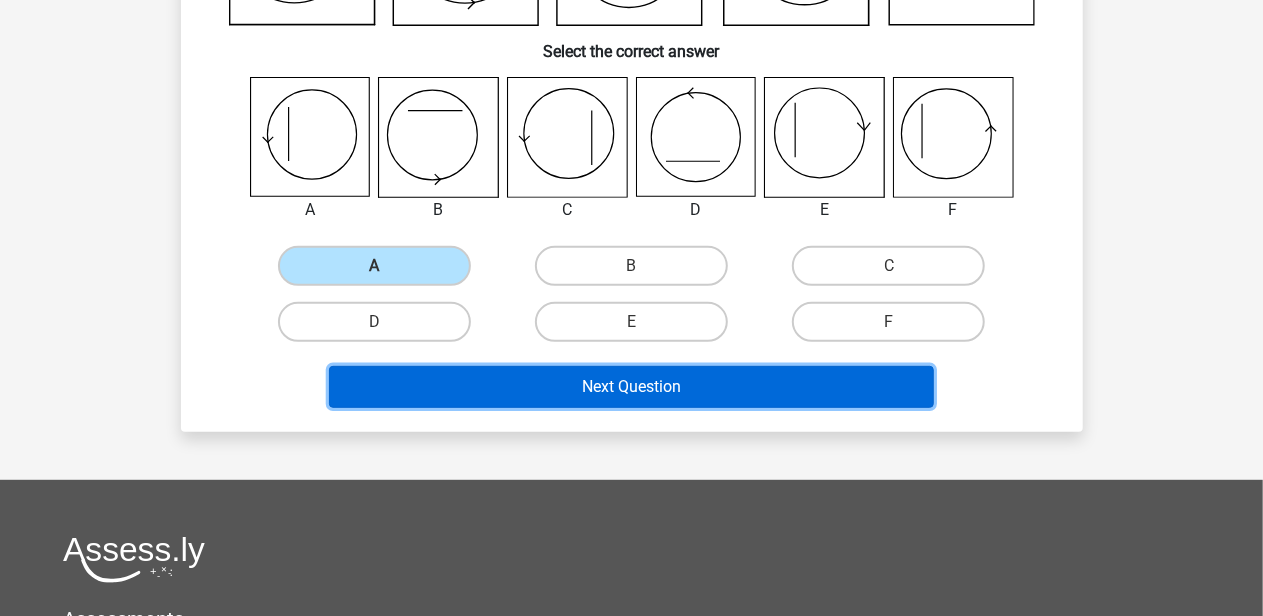 click on "Next Question" at bounding box center [631, 387] 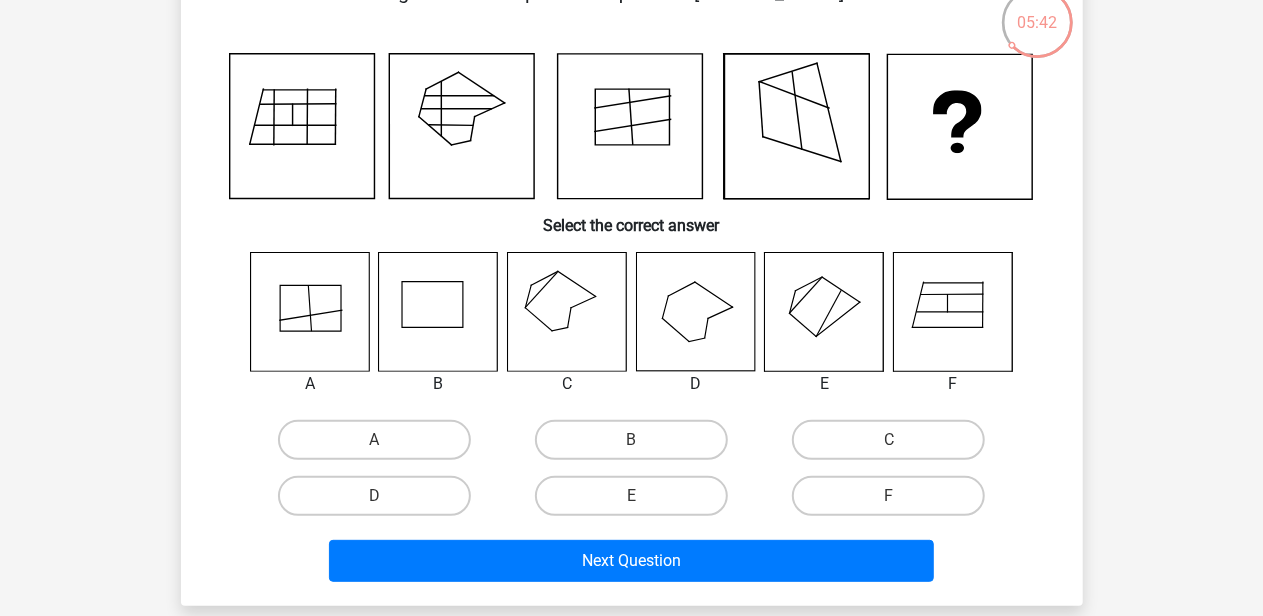 scroll, scrollTop: 100, scrollLeft: 0, axis: vertical 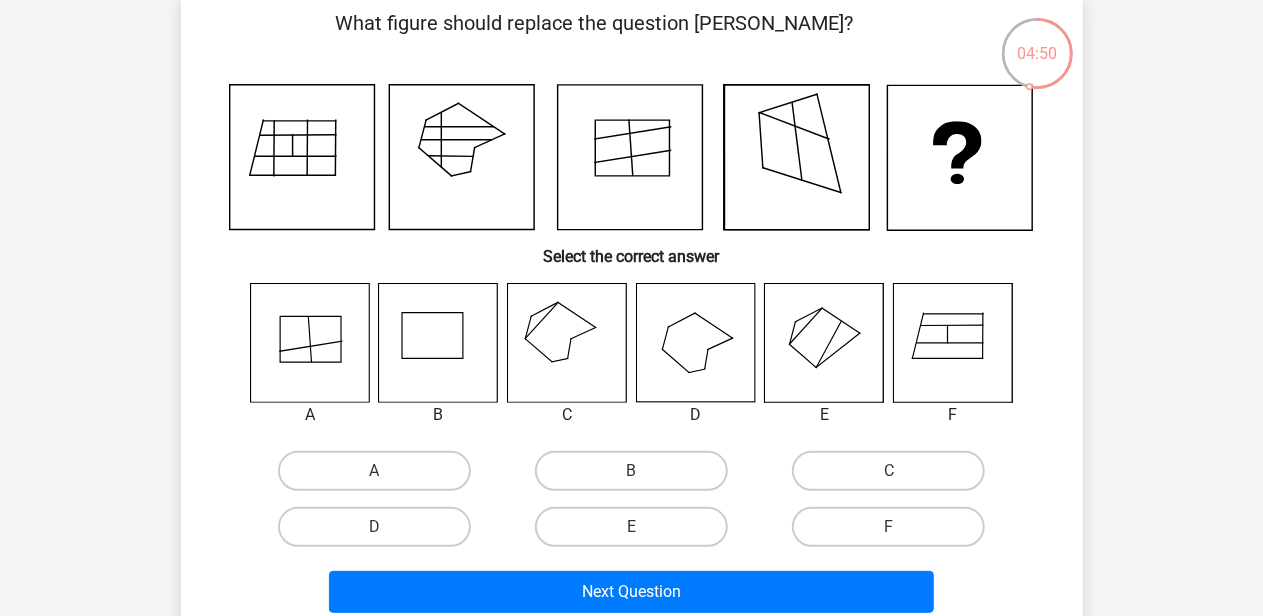 click 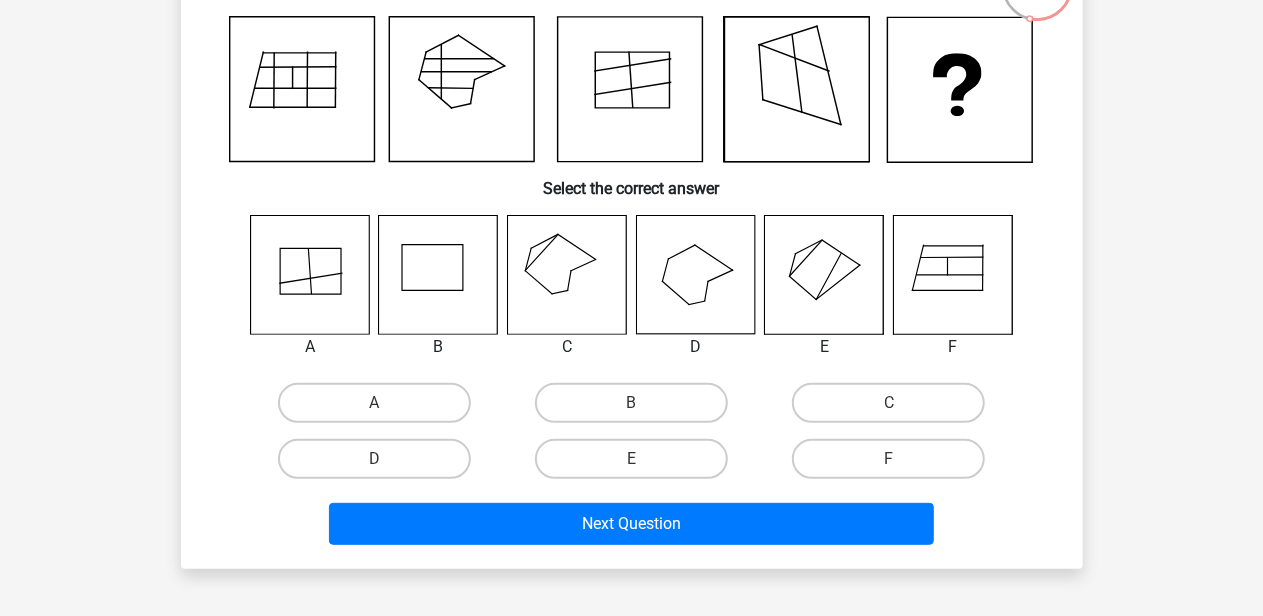 scroll, scrollTop: 200, scrollLeft: 0, axis: vertical 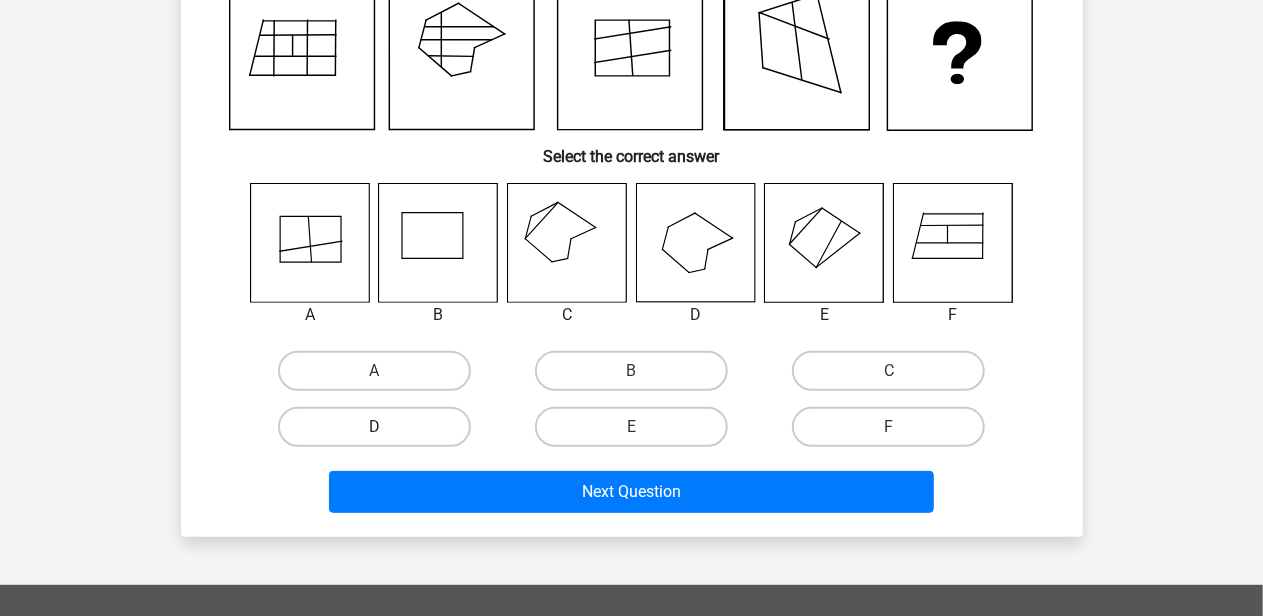 drag, startPoint x: 393, startPoint y: 505, endPoint x: 406, endPoint y: 504, distance: 13.038404 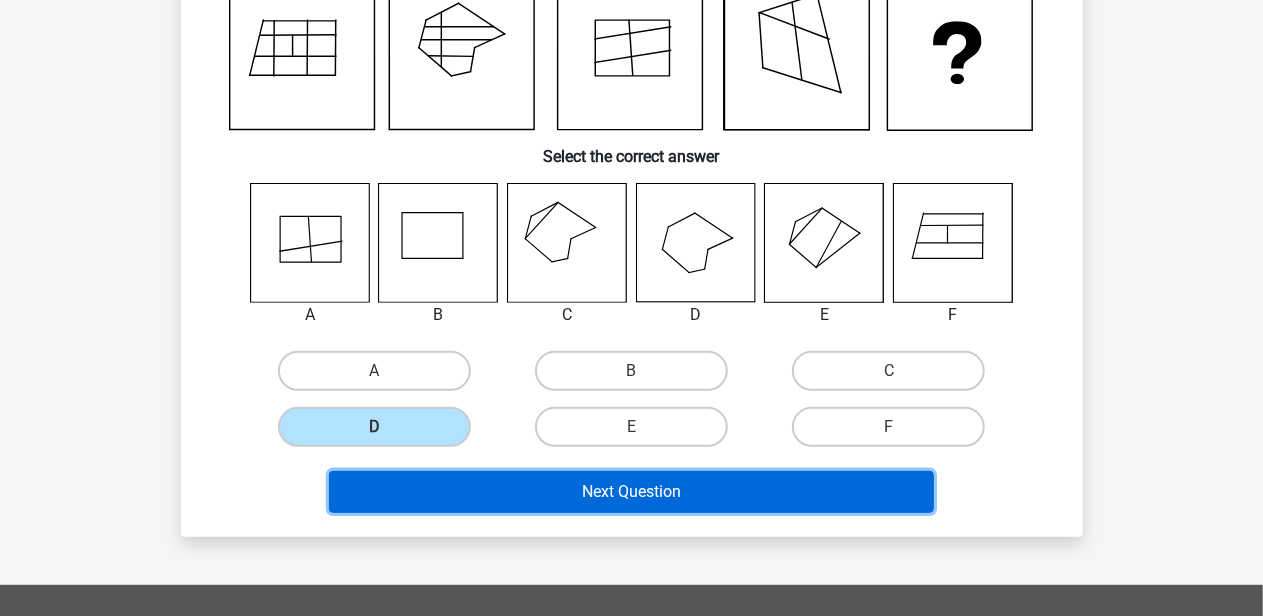 click on "Next Question" at bounding box center (631, 492) 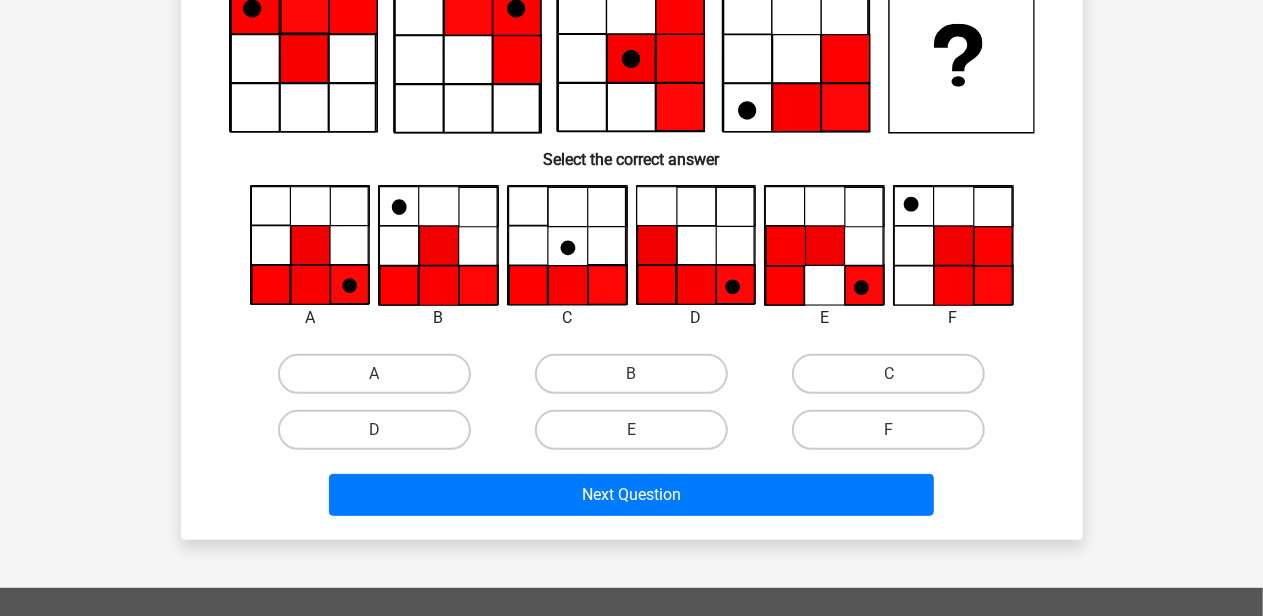 scroll, scrollTop: 100, scrollLeft: 0, axis: vertical 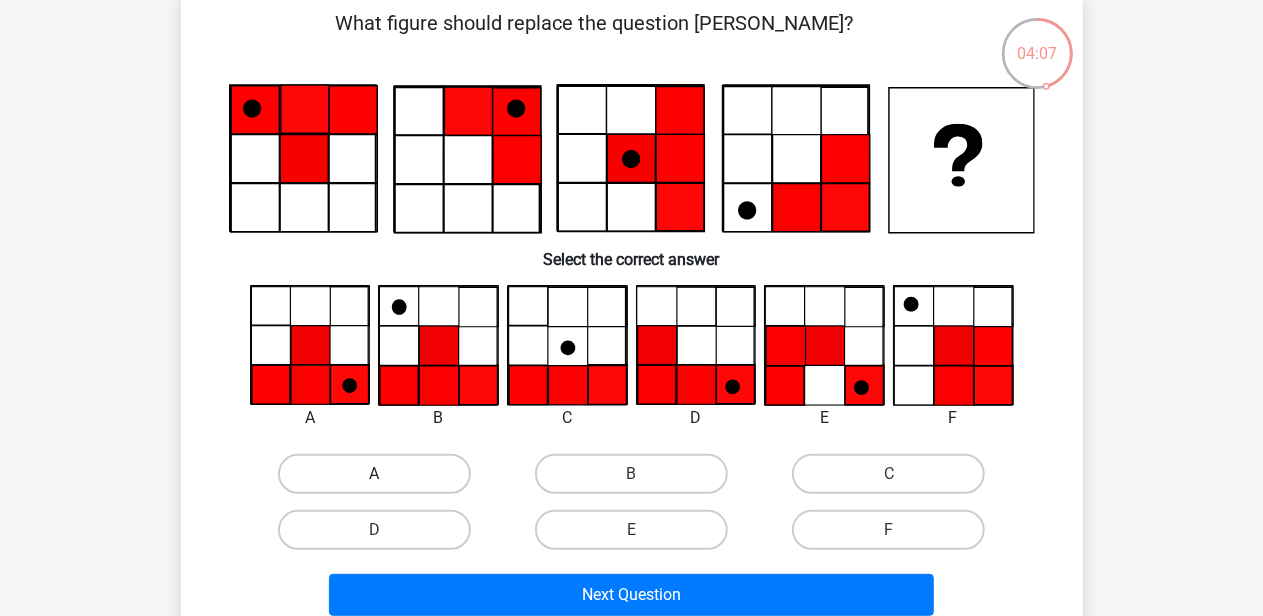 click on "A" at bounding box center [374, 474] 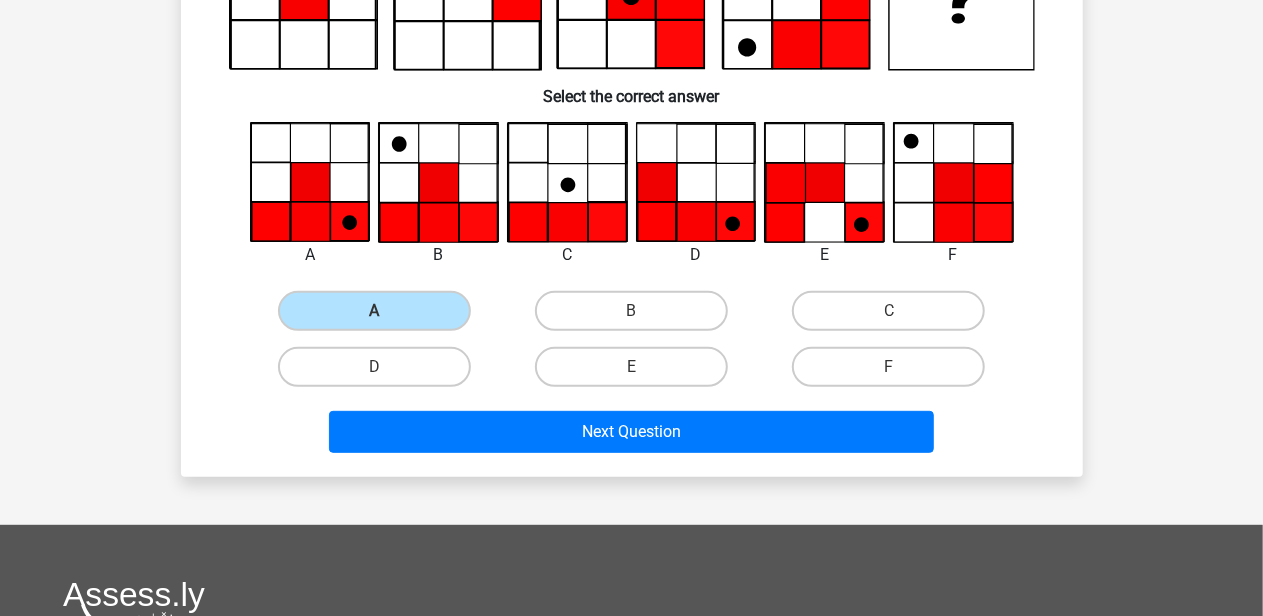 scroll, scrollTop: 400, scrollLeft: 0, axis: vertical 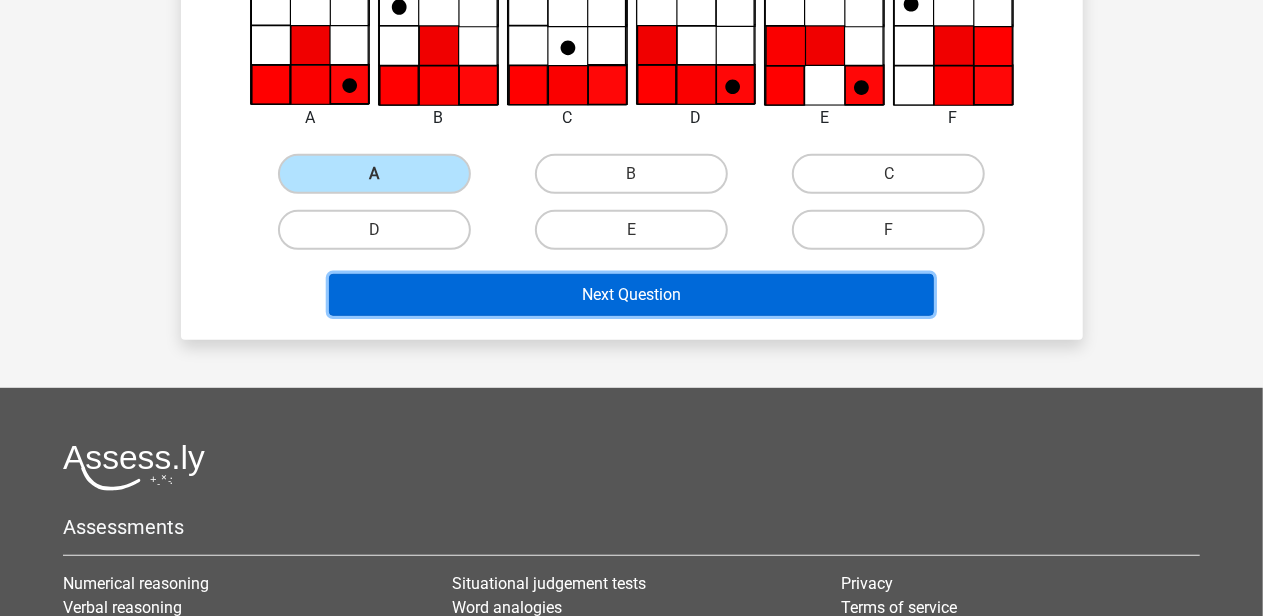 click on "Next Question" at bounding box center [631, 295] 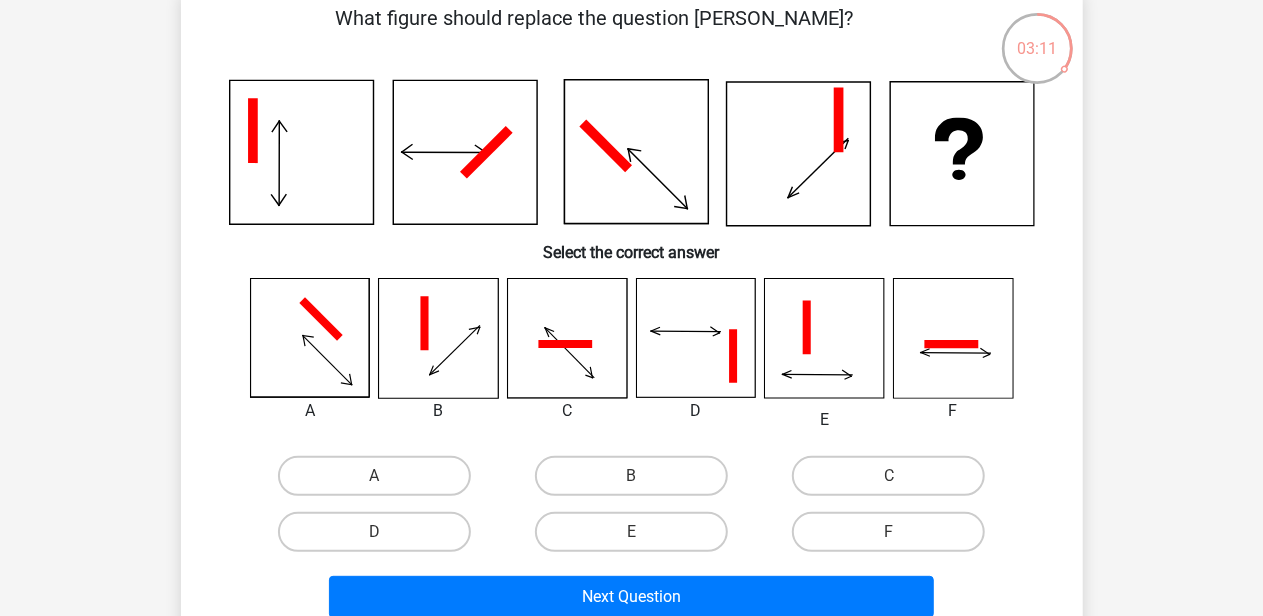 scroll, scrollTop: 205, scrollLeft: 0, axis: vertical 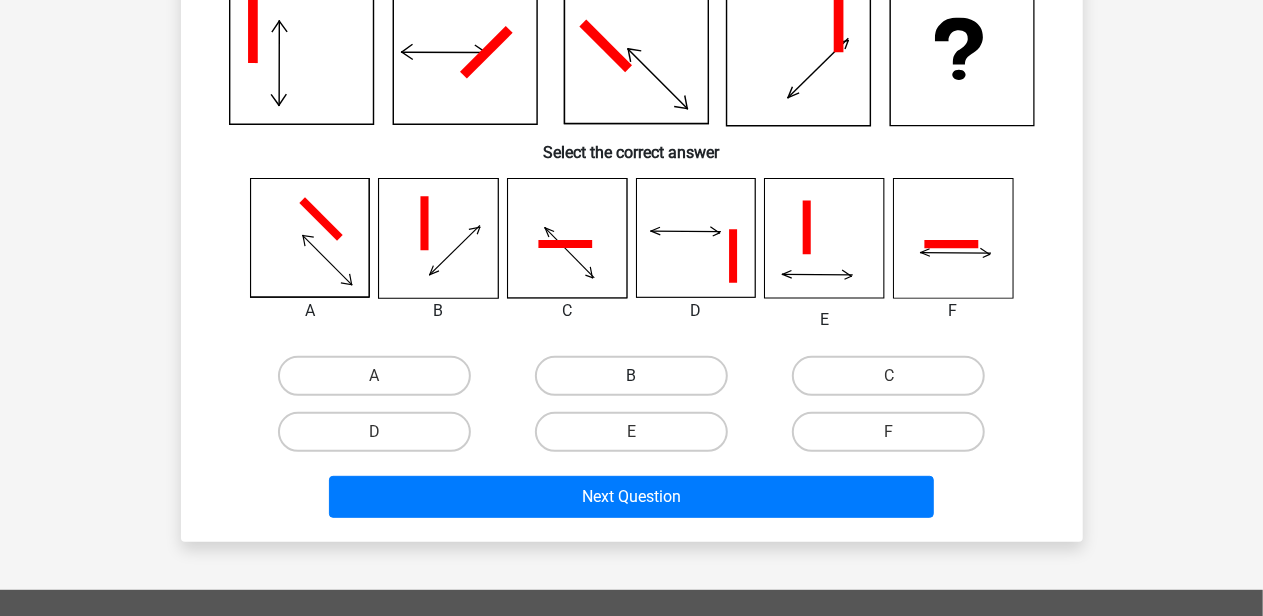 click on "B" at bounding box center [631, 376] 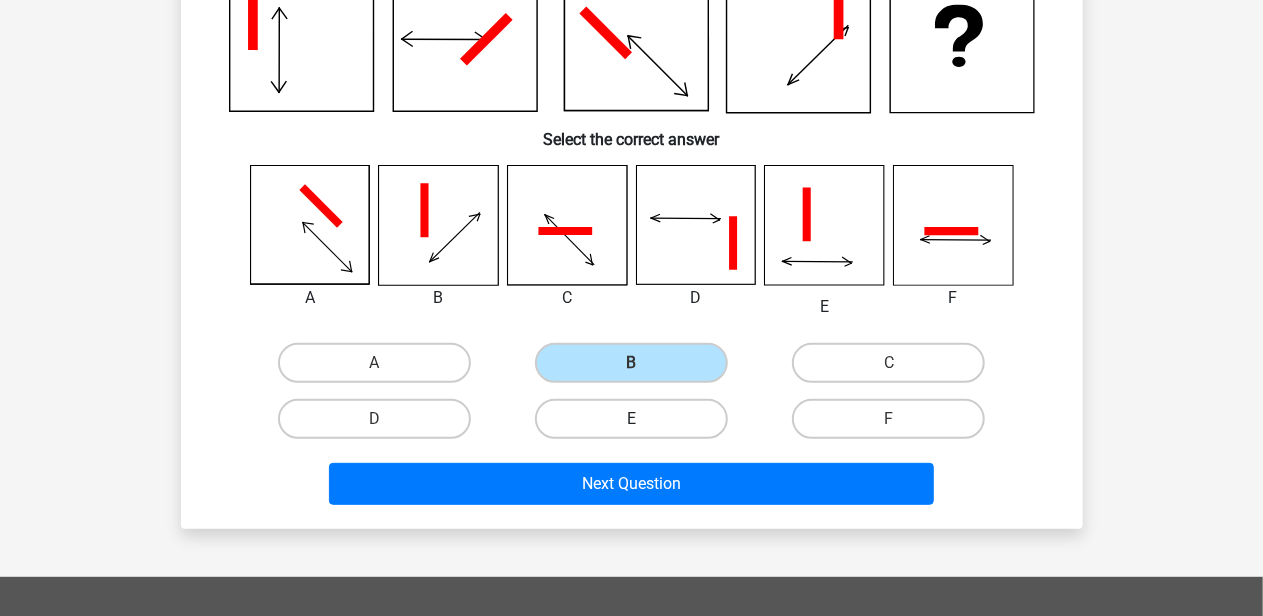 scroll, scrollTop: 305, scrollLeft: 0, axis: vertical 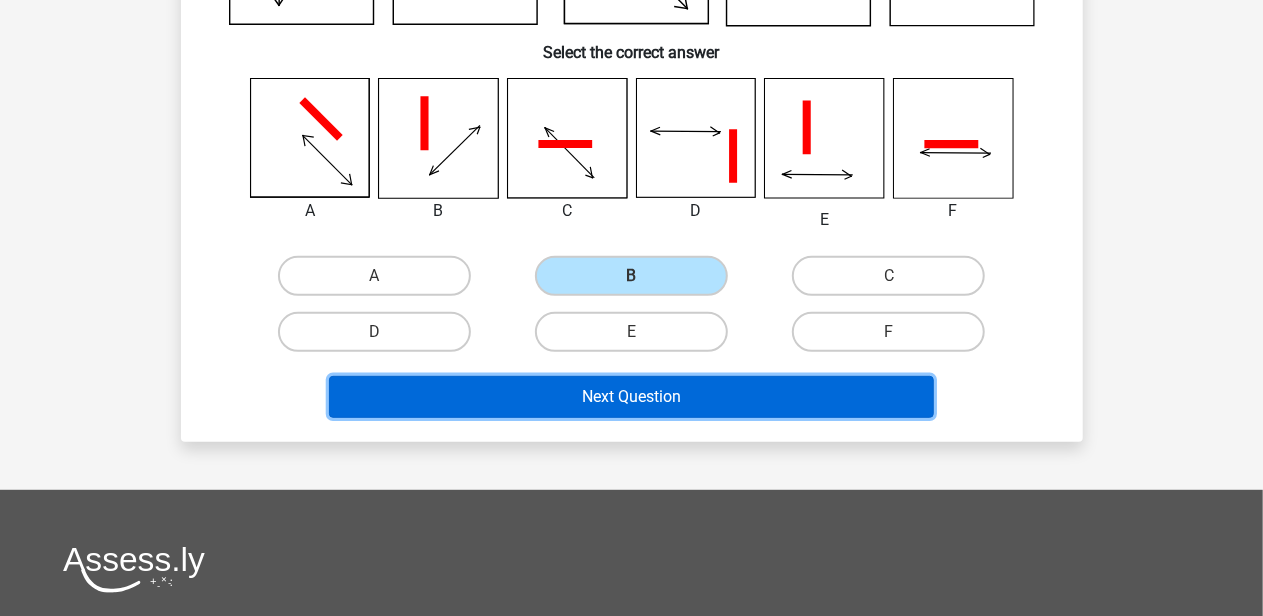 click on "Next Question" at bounding box center [631, 397] 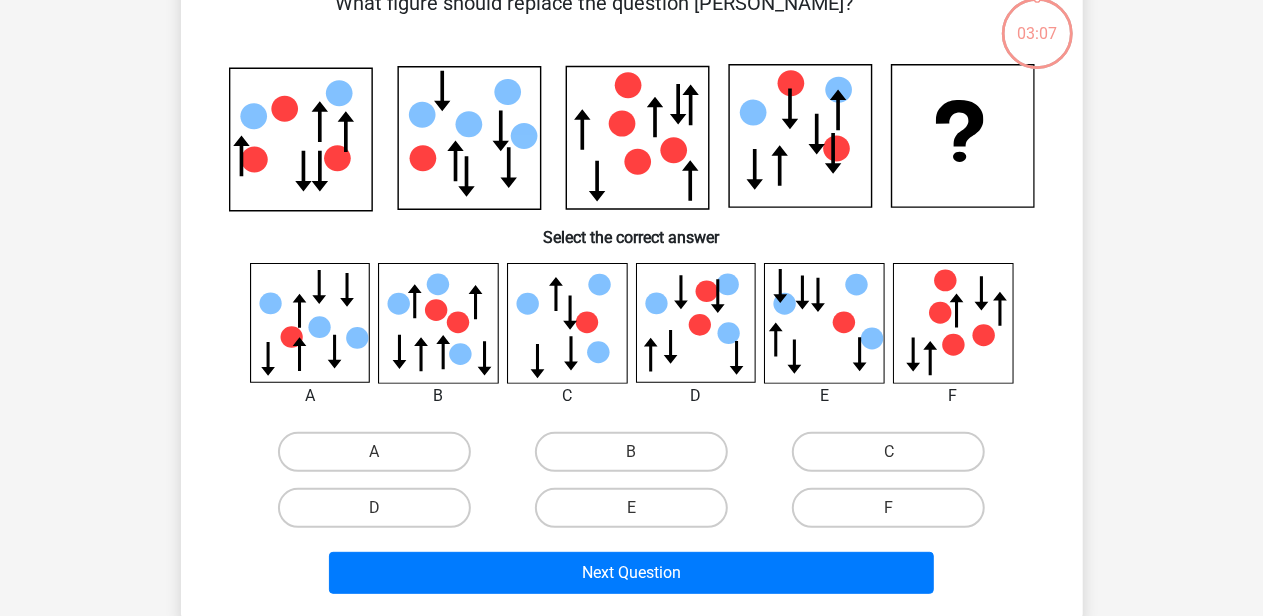 scroll, scrollTop: 105, scrollLeft: 0, axis: vertical 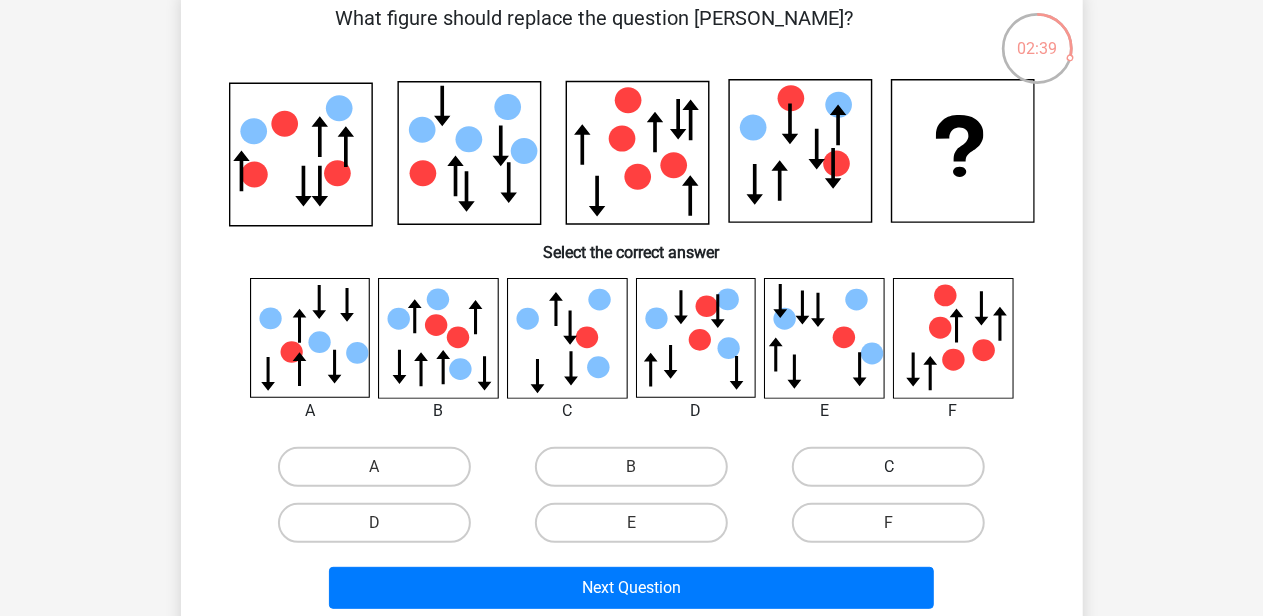 click on "C" at bounding box center (888, 467) 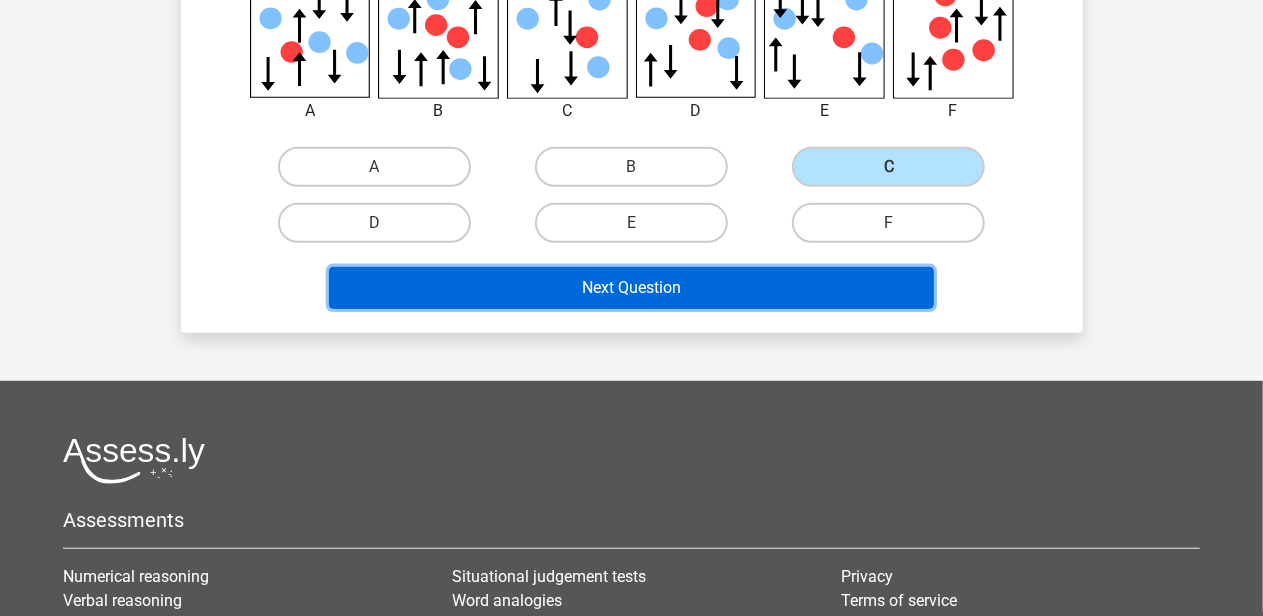click on "Next Question" at bounding box center [631, 288] 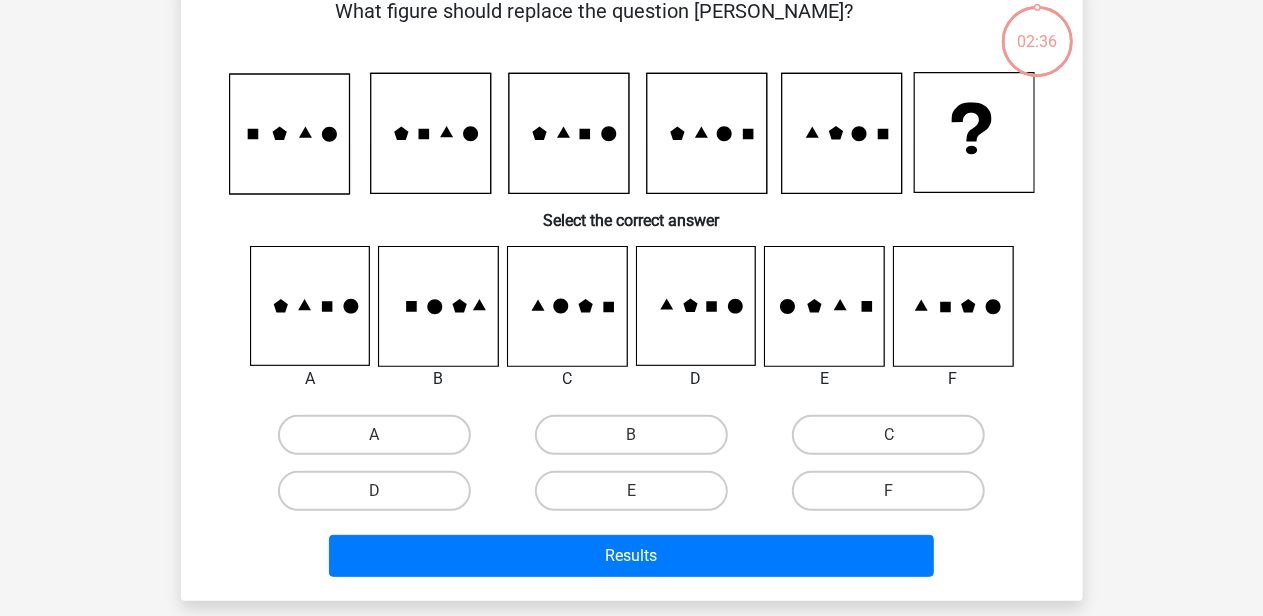 scroll, scrollTop: 105, scrollLeft: 0, axis: vertical 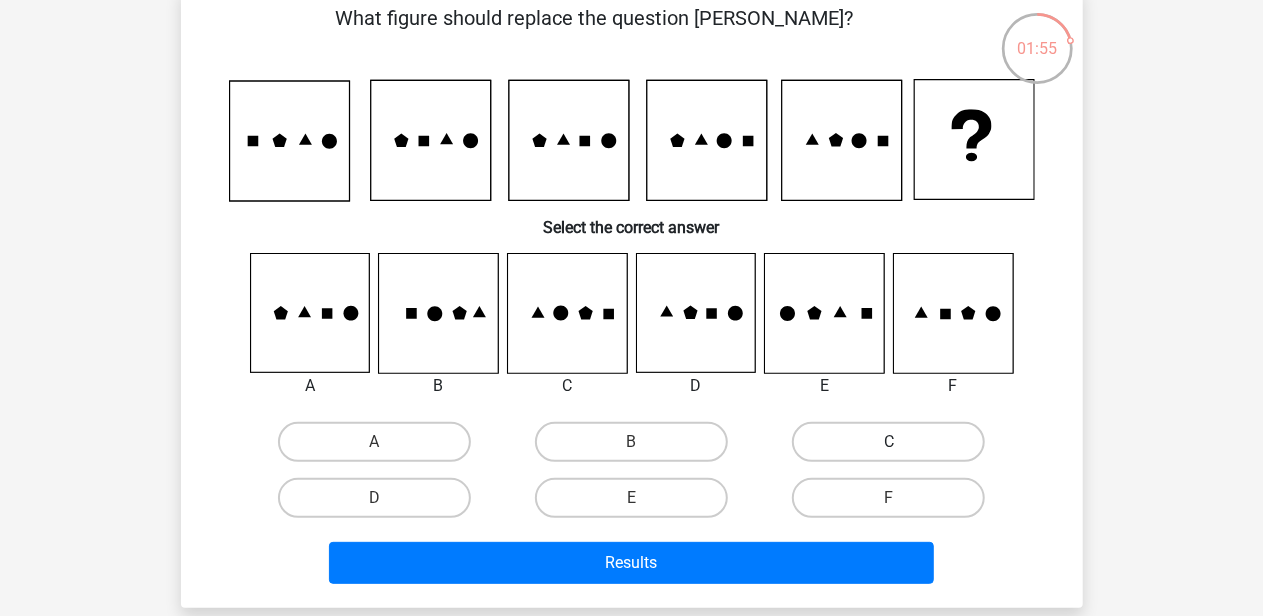 click on "C" at bounding box center [888, 442] 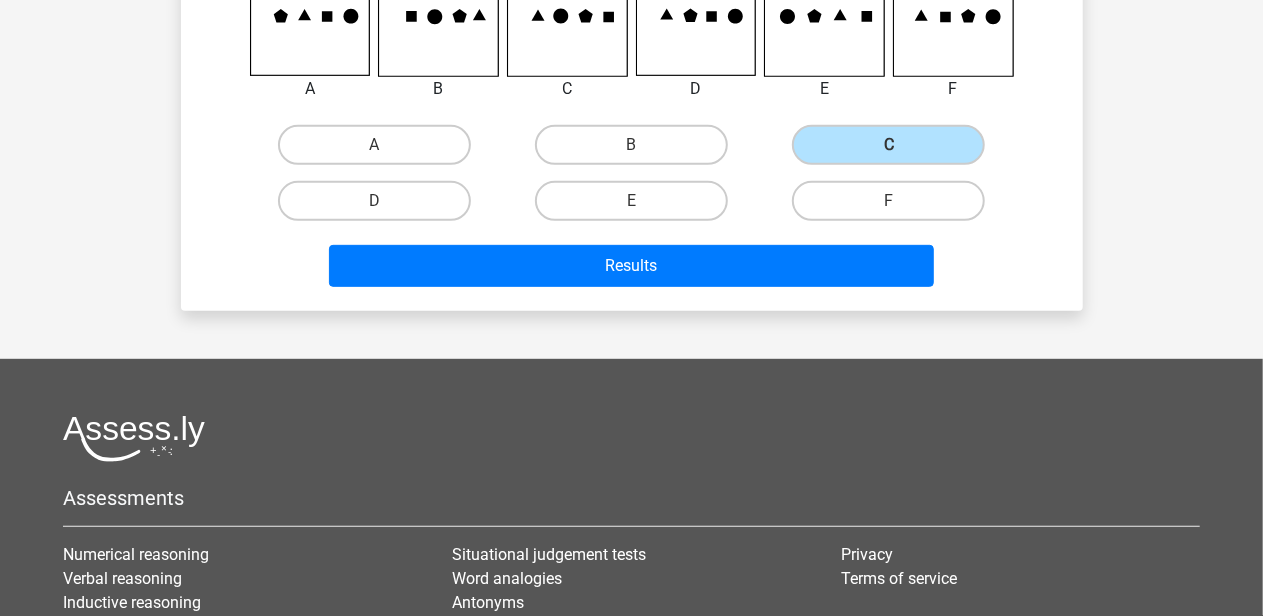 scroll, scrollTop: 405, scrollLeft: 0, axis: vertical 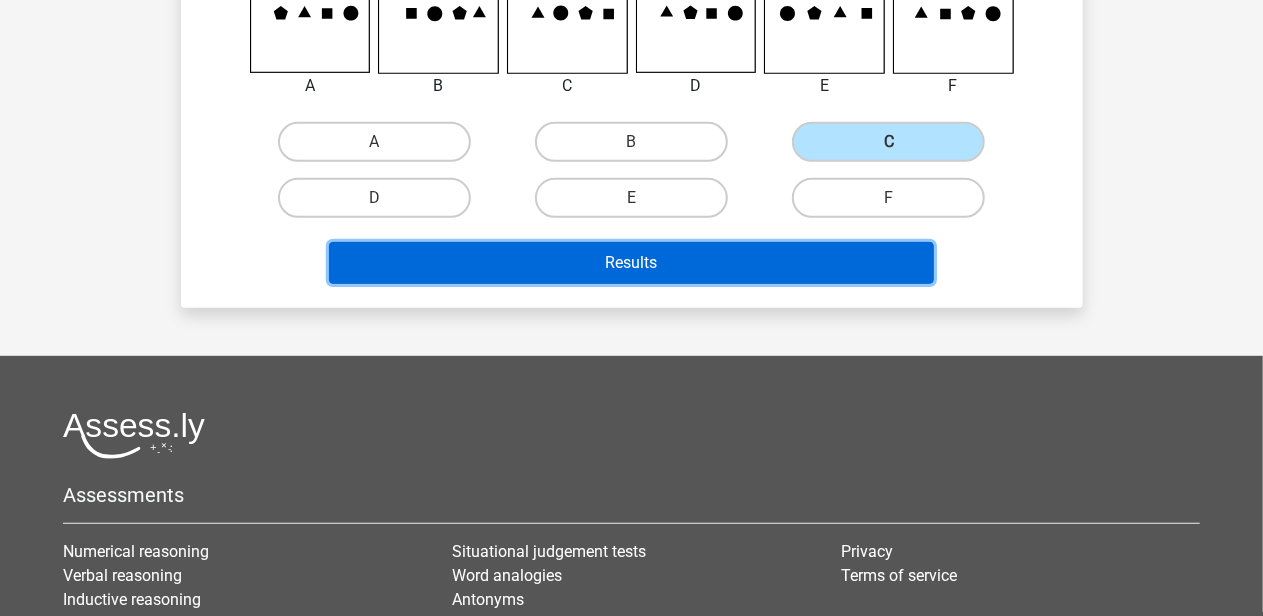 click on "Results" at bounding box center (631, 263) 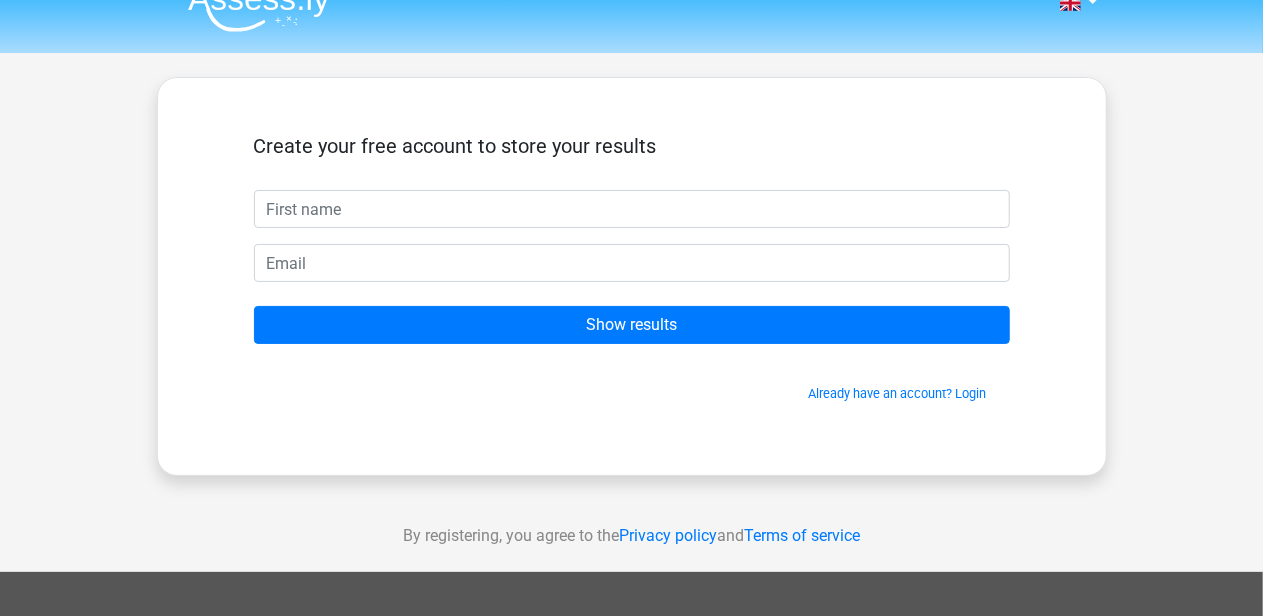 scroll, scrollTop: 0, scrollLeft: 0, axis: both 